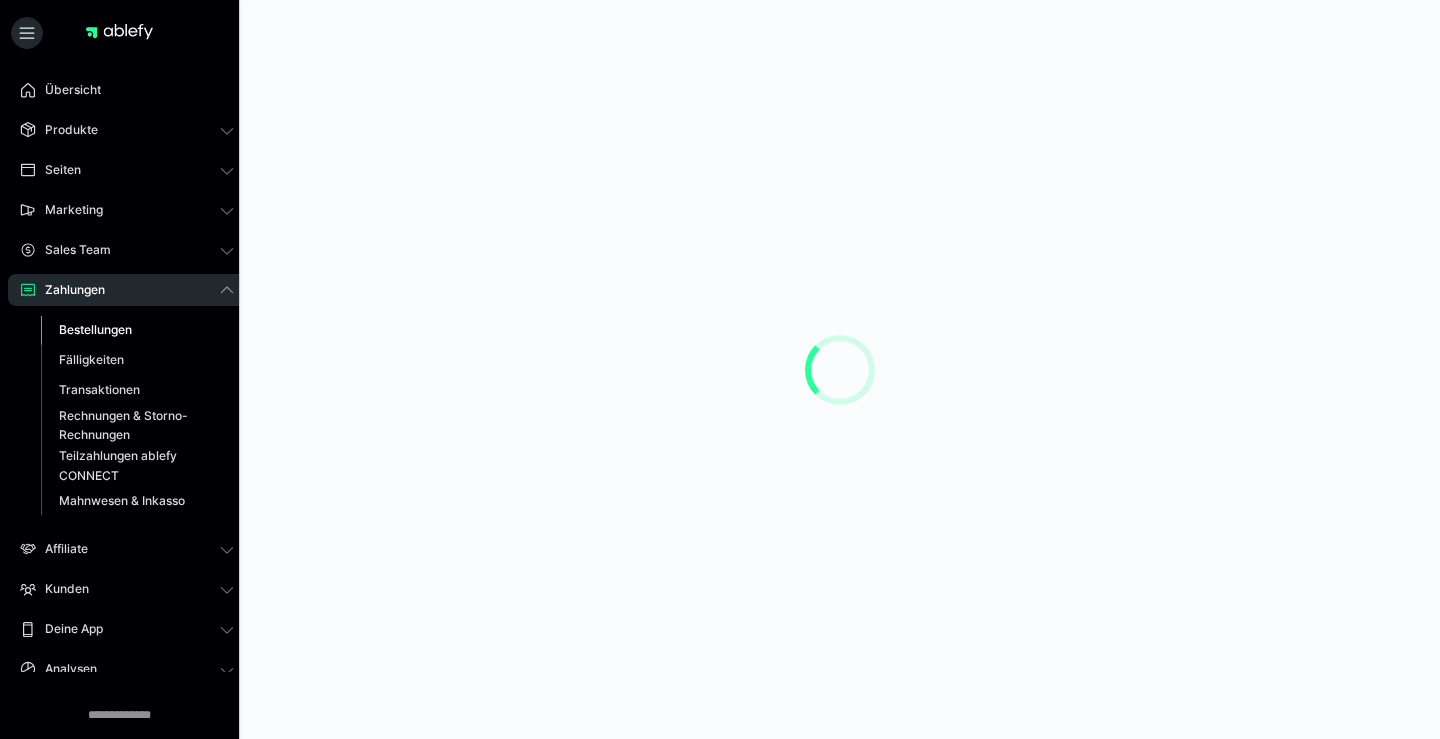 scroll, scrollTop: 0, scrollLeft: 0, axis: both 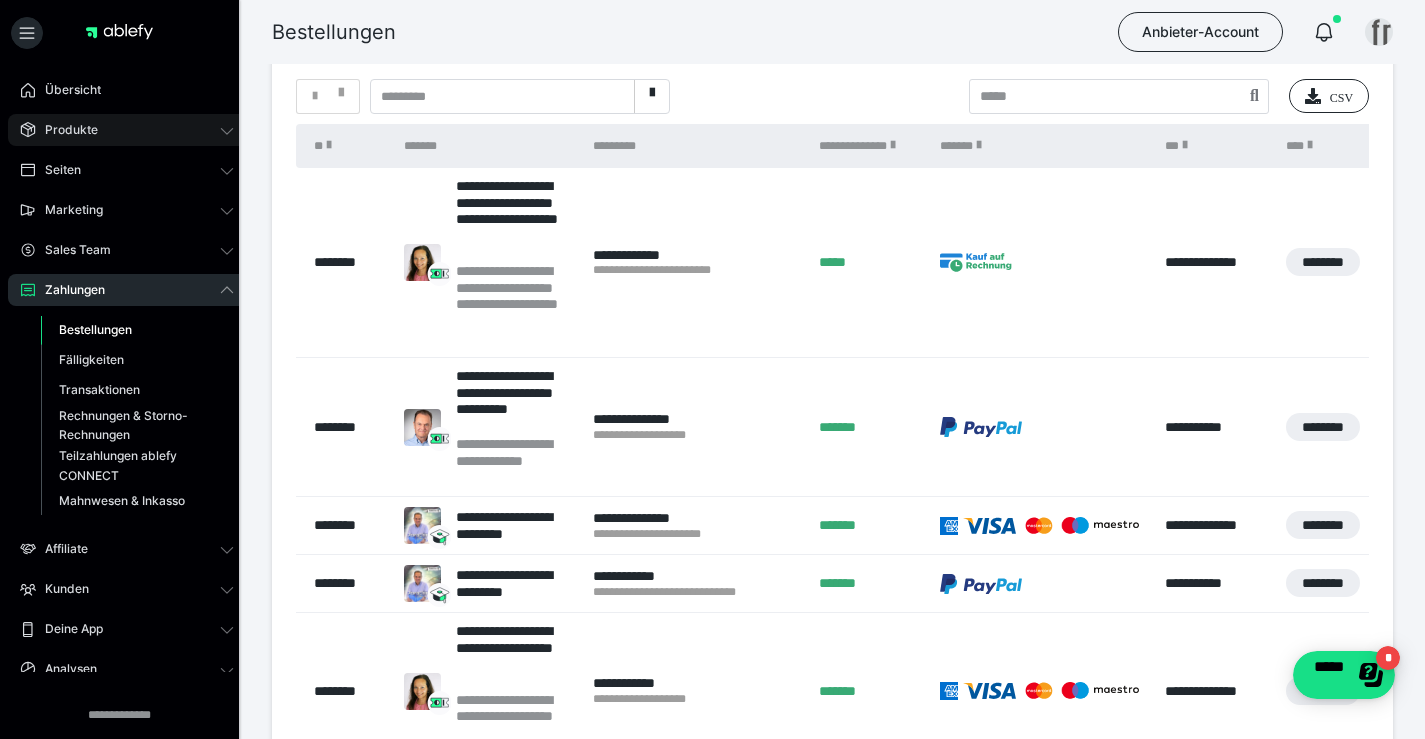 click on "Produkte" at bounding box center (64, 130) 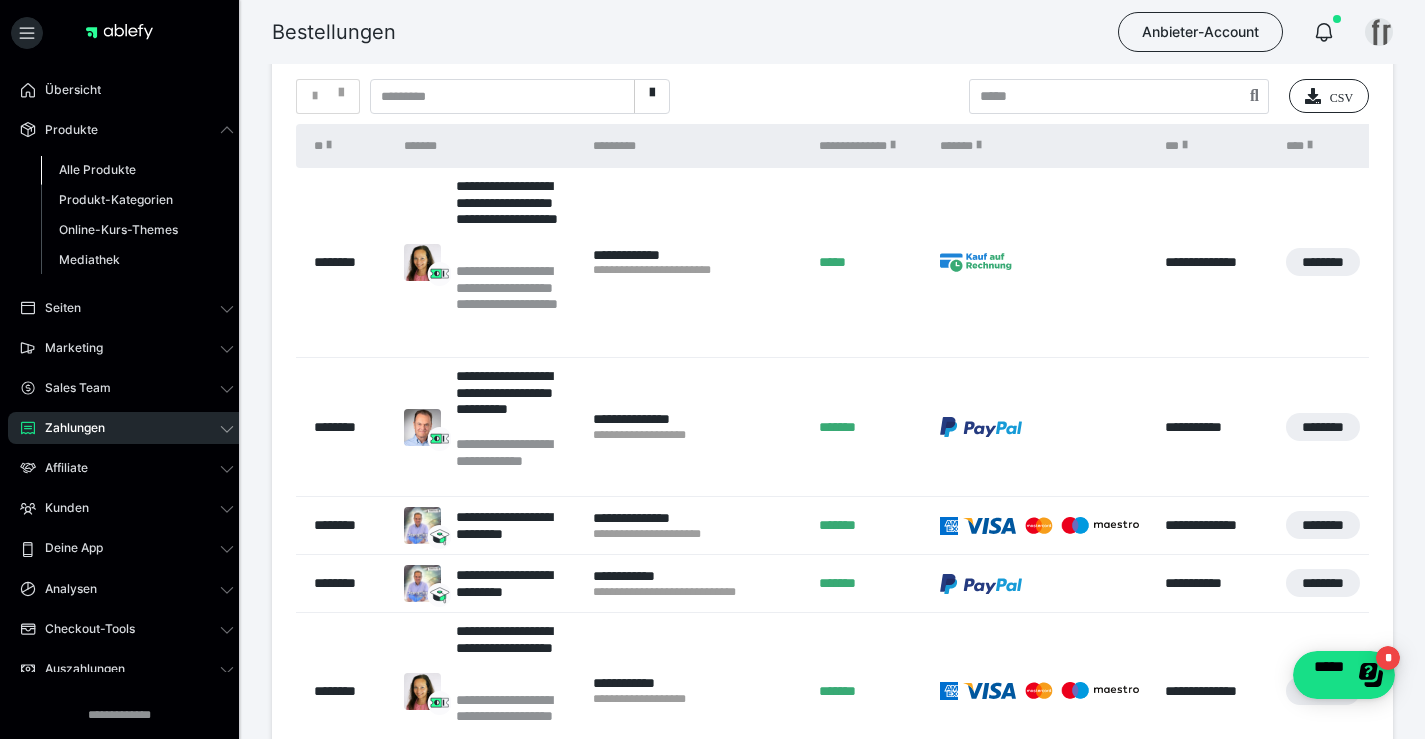 click on "Alle Produkte" at bounding box center (137, 170) 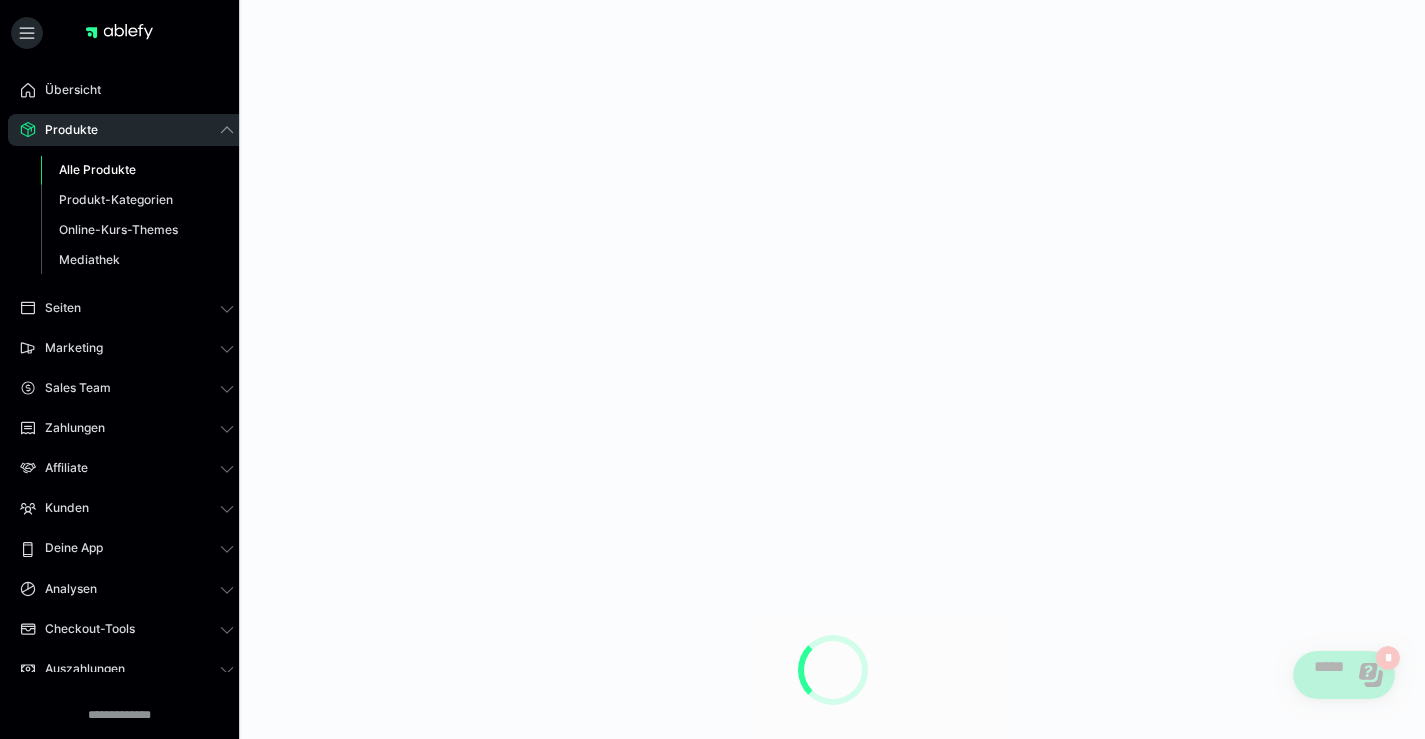 scroll, scrollTop: 0, scrollLeft: 0, axis: both 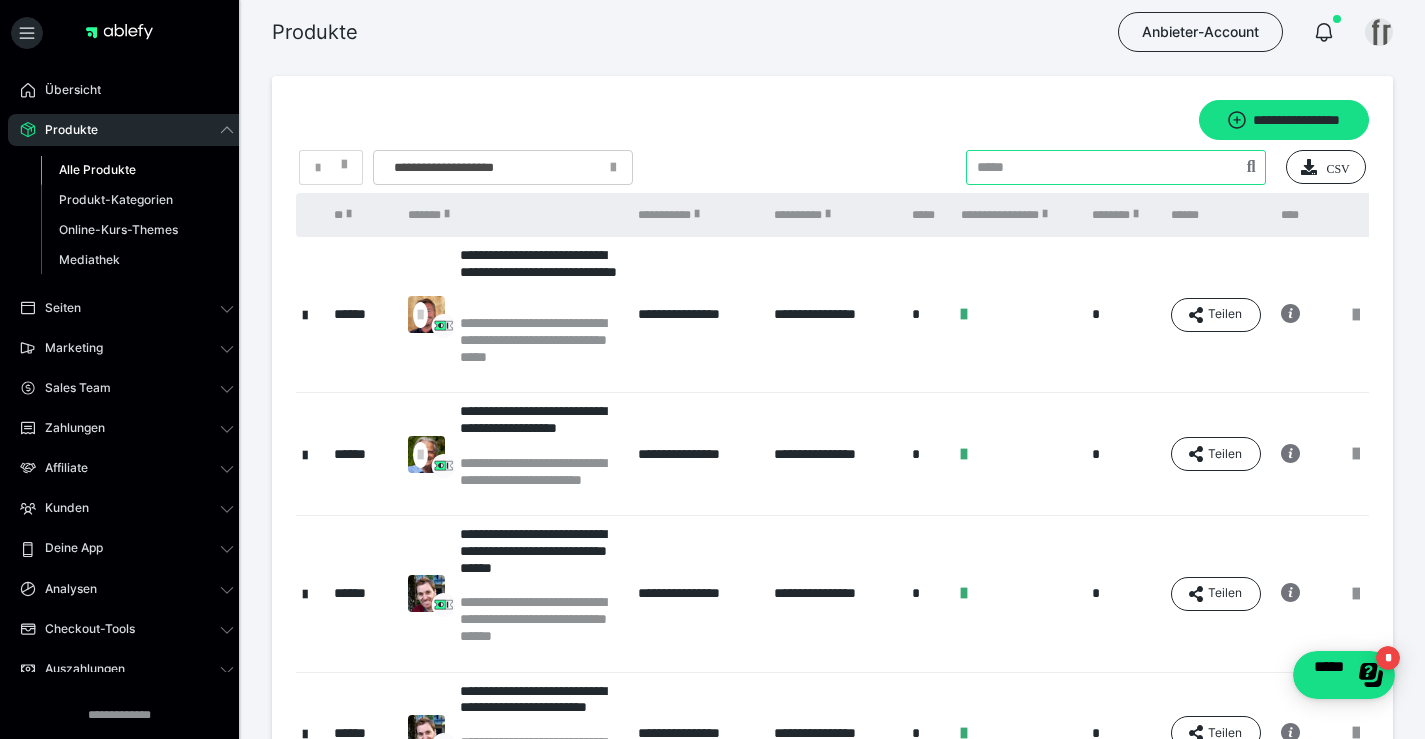 click at bounding box center [1116, 167] 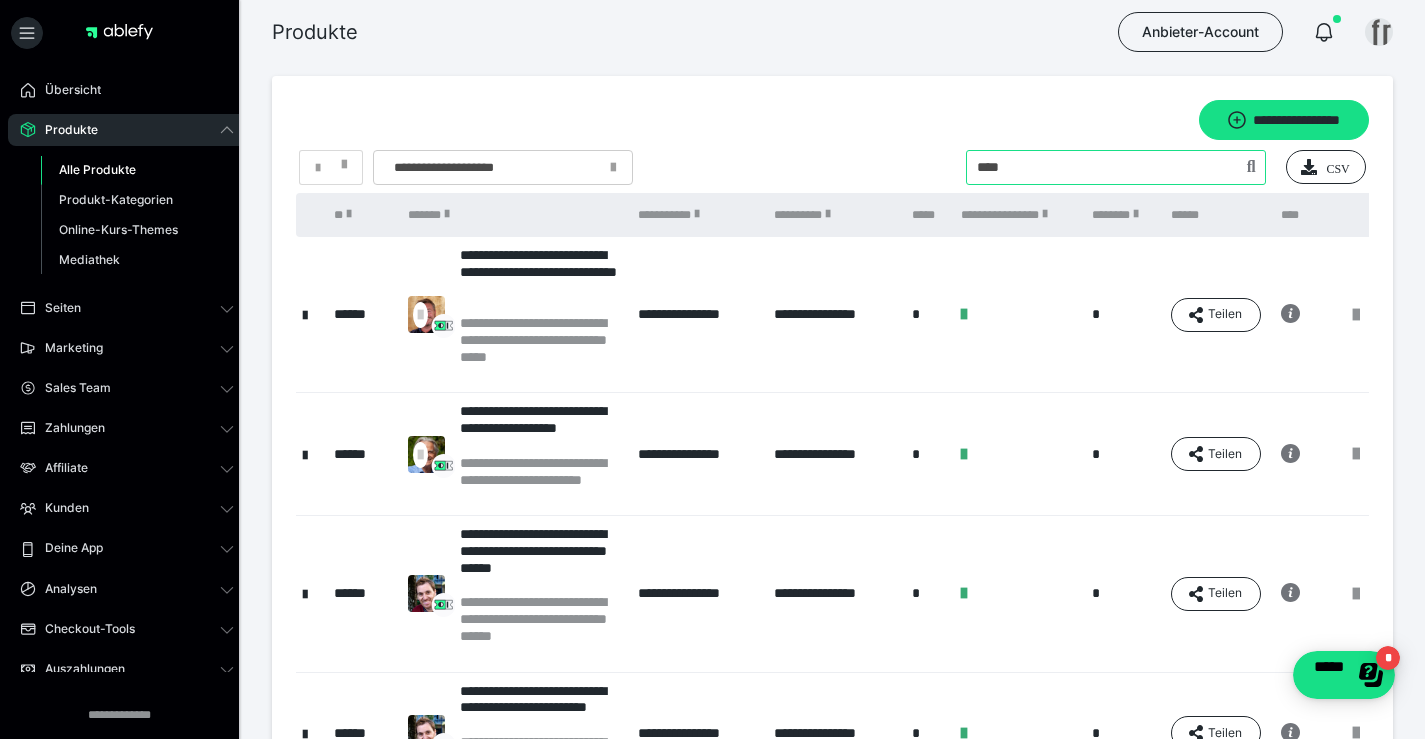 type on "****" 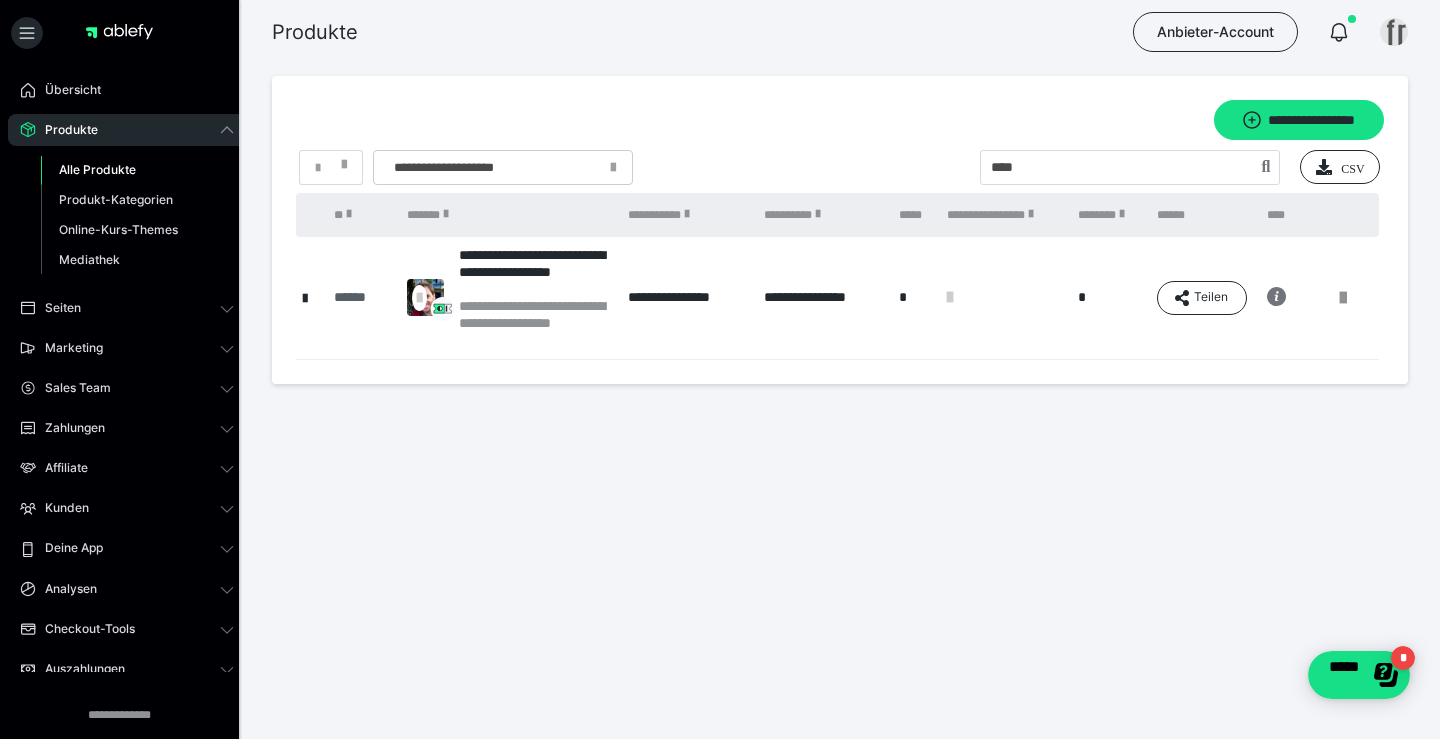 click on "******" at bounding box center (360, 297) 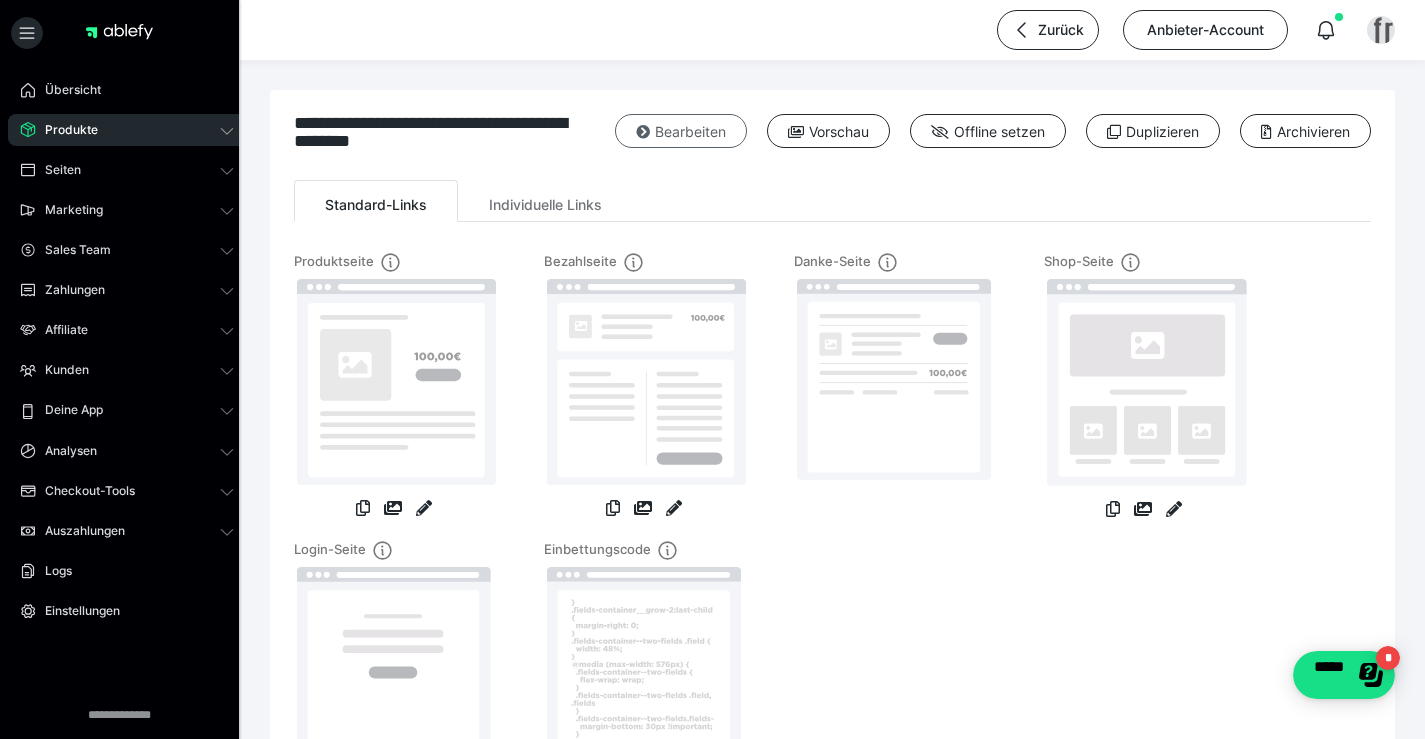 click on "Bearbeiten" at bounding box center (681, 131) 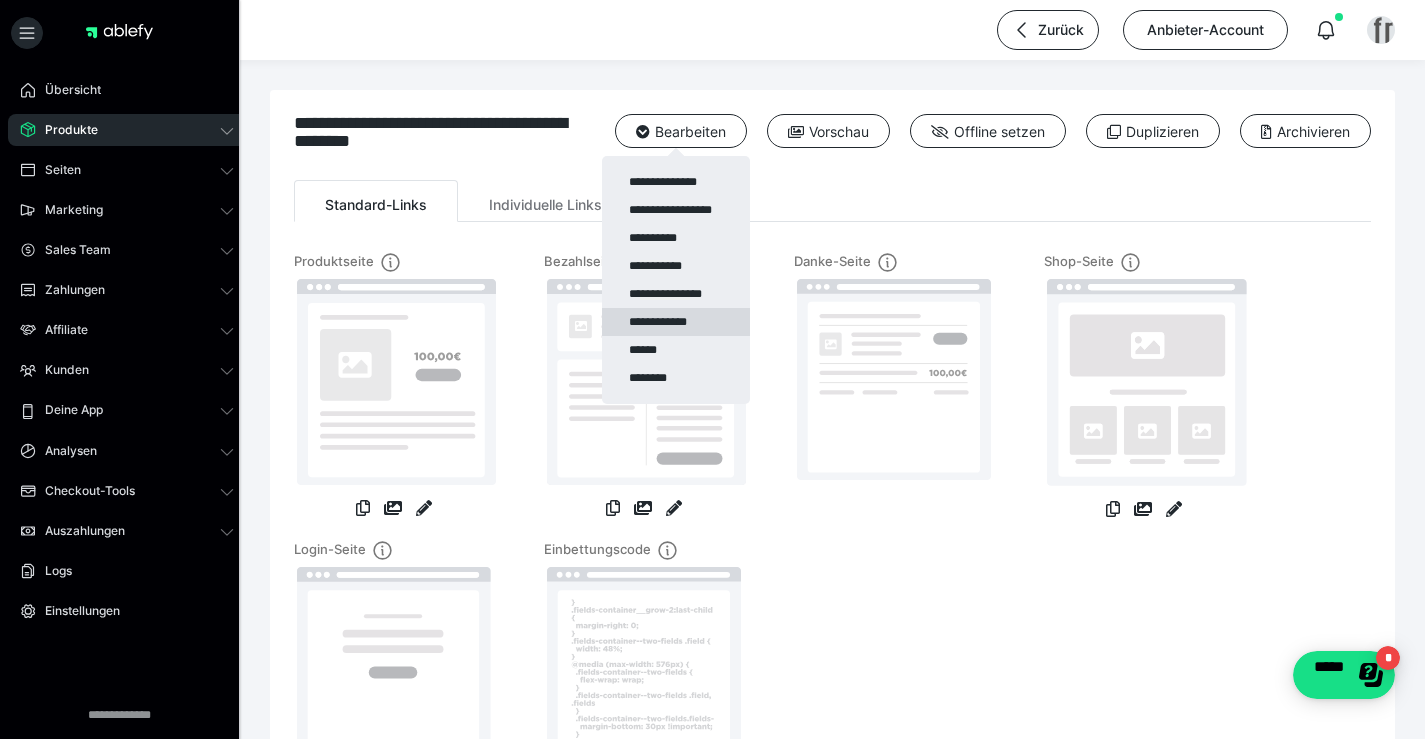 click on "**********" at bounding box center (676, 322) 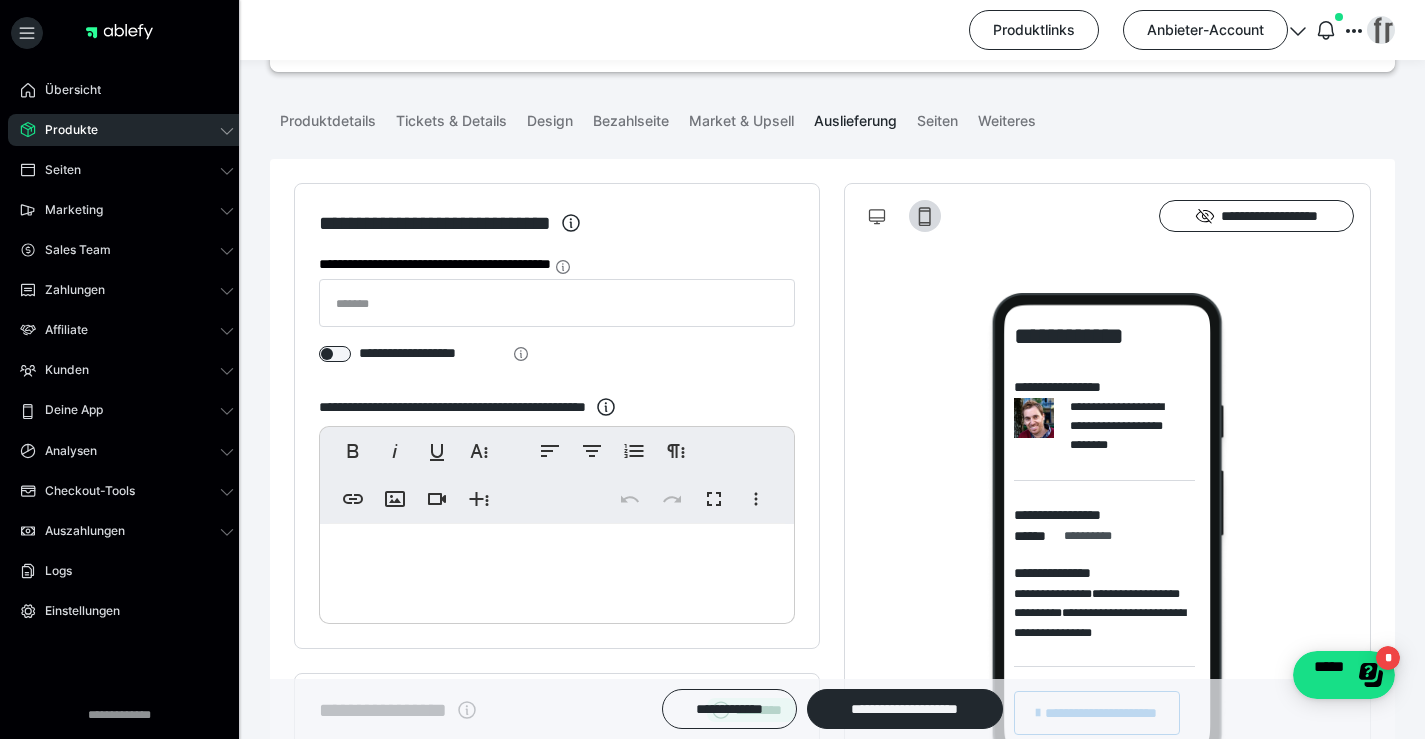 scroll, scrollTop: 0, scrollLeft: 0, axis: both 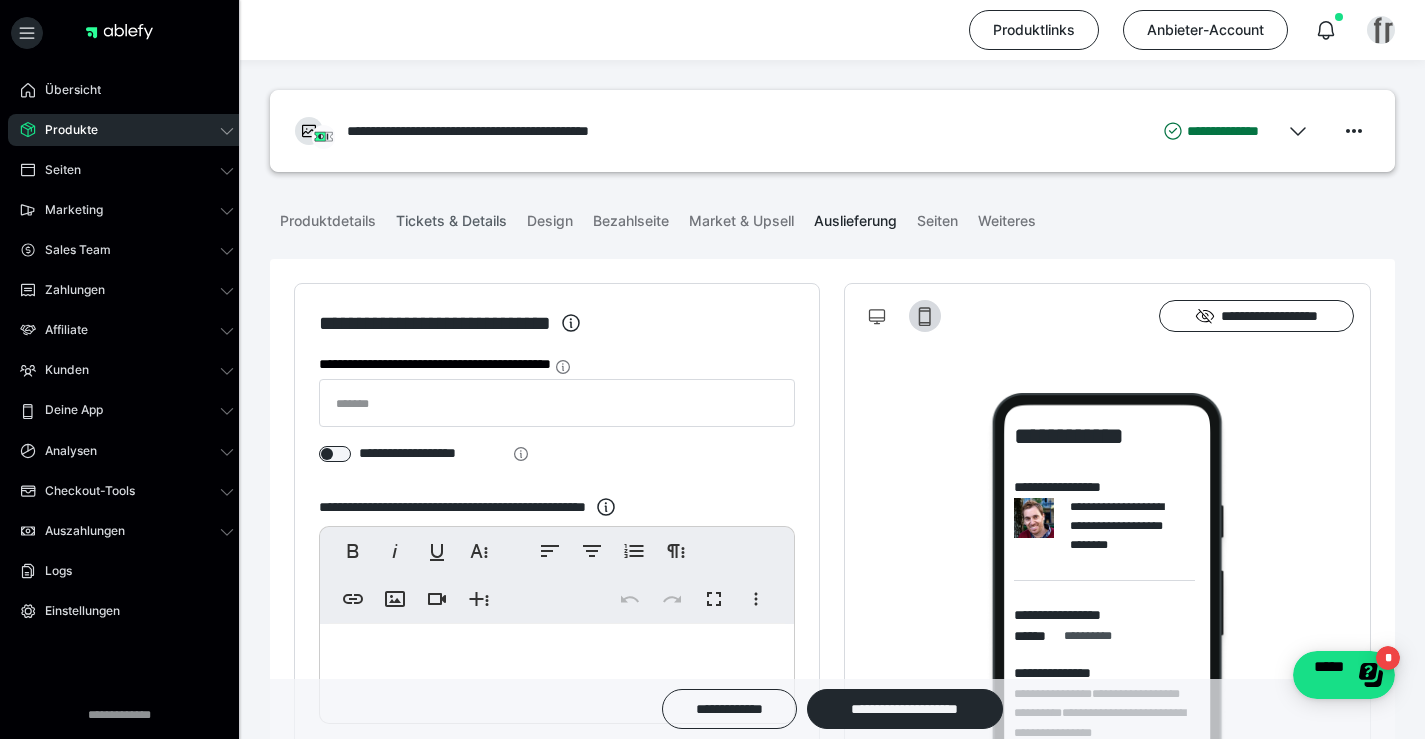 click on "Tickets & Details" at bounding box center [451, 217] 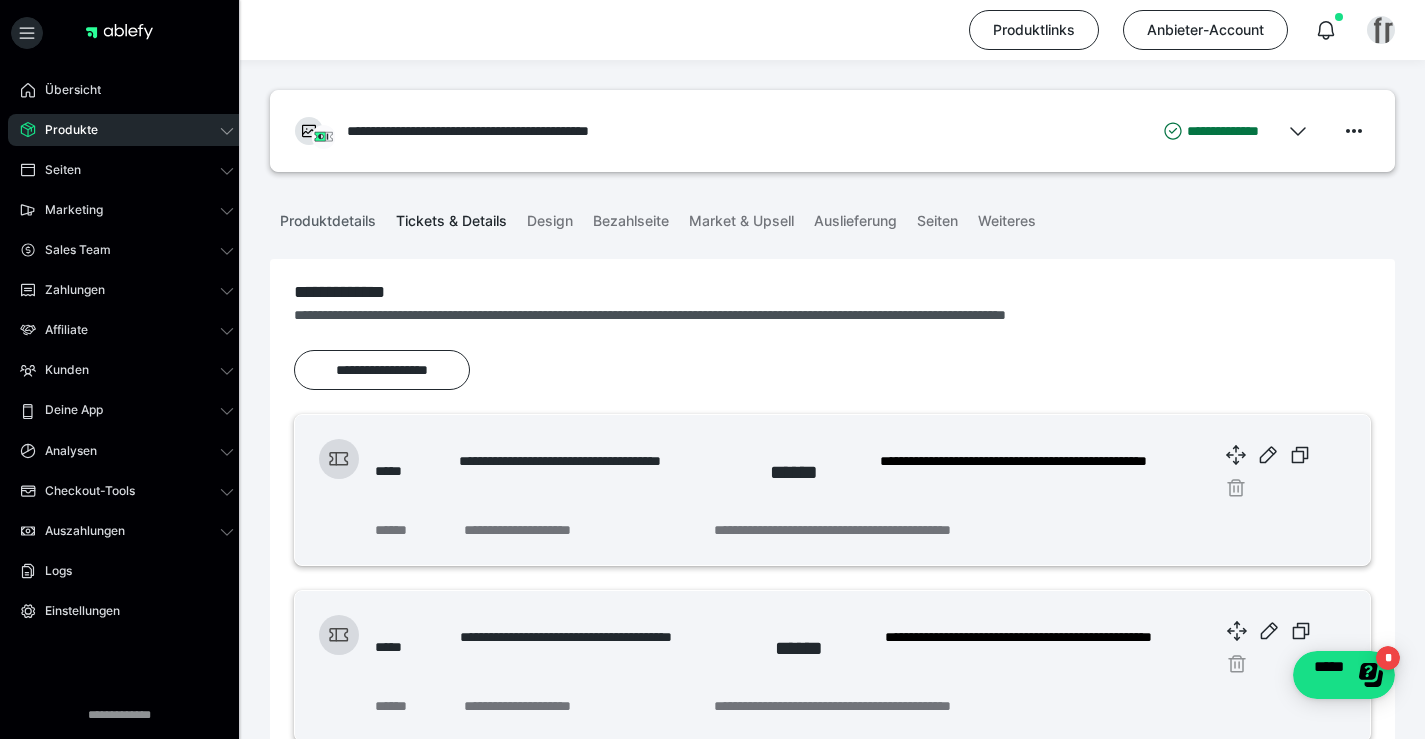click on "Produktdetails" at bounding box center (328, 217) 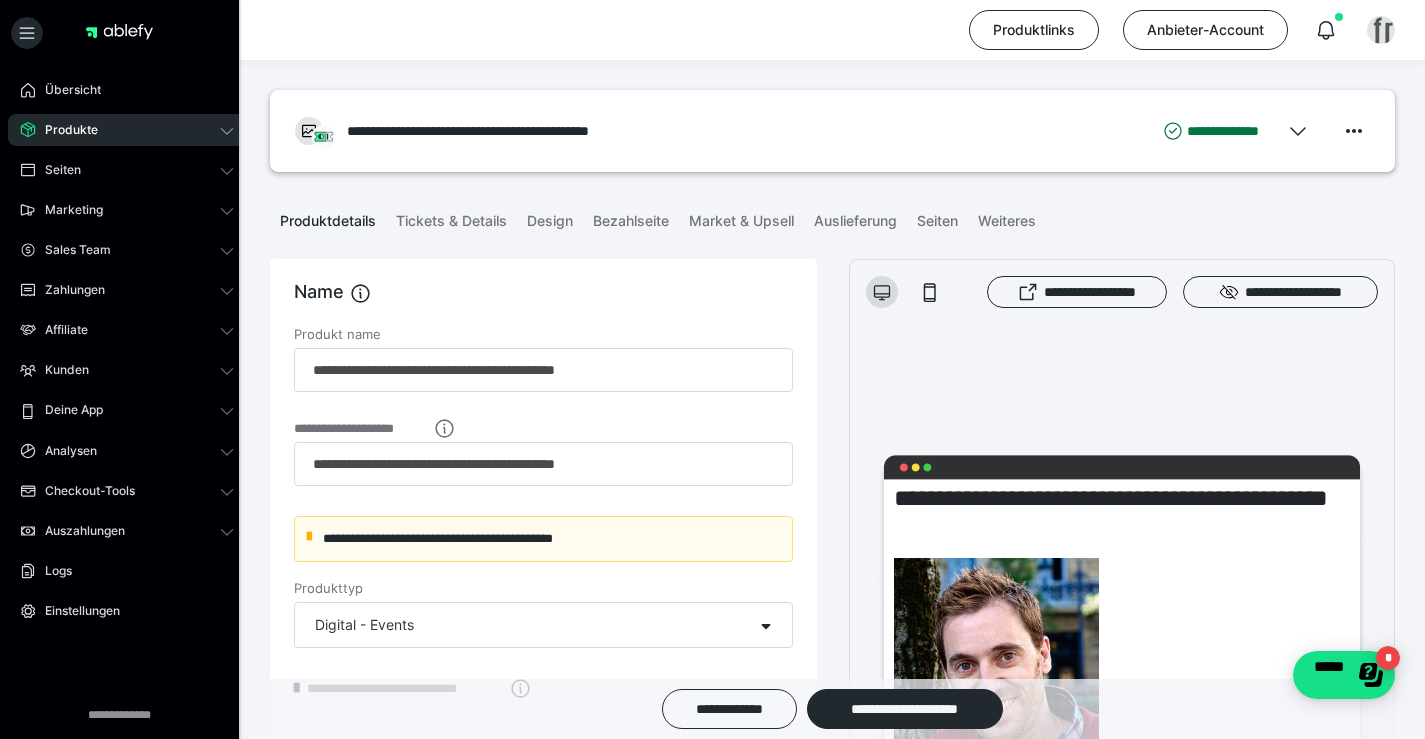 scroll, scrollTop: 100, scrollLeft: 0, axis: vertical 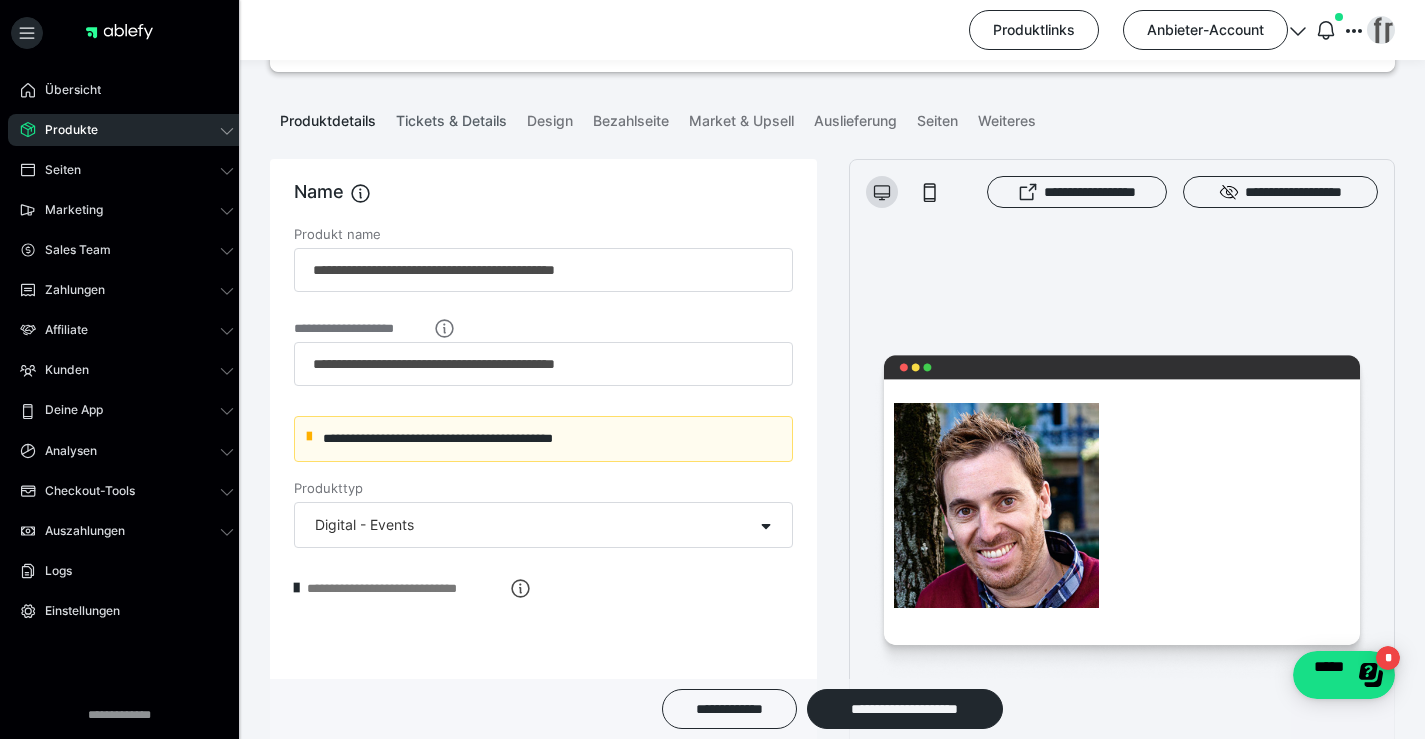 click on "Tickets & Details" at bounding box center [451, 117] 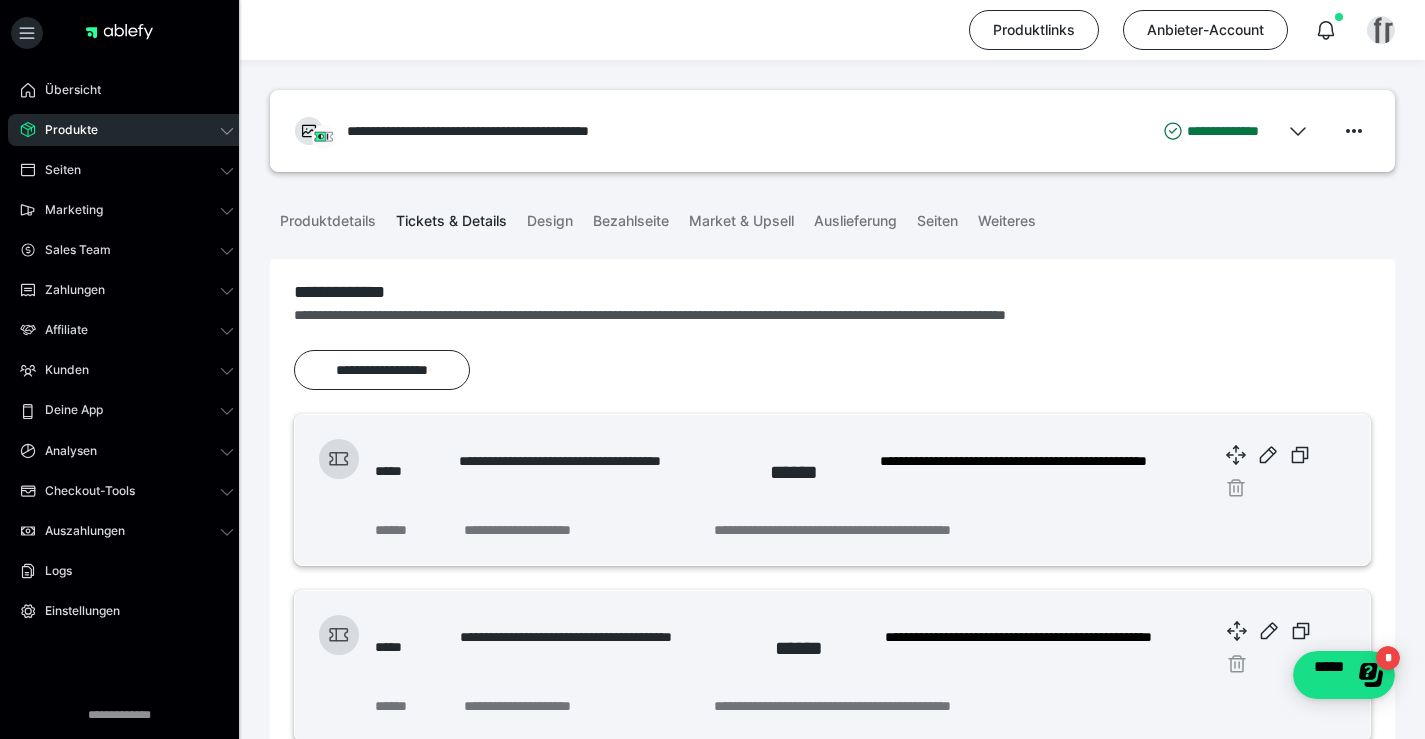 scroll, scrollTop: 100, scrollLeft: 0, axis: vertical 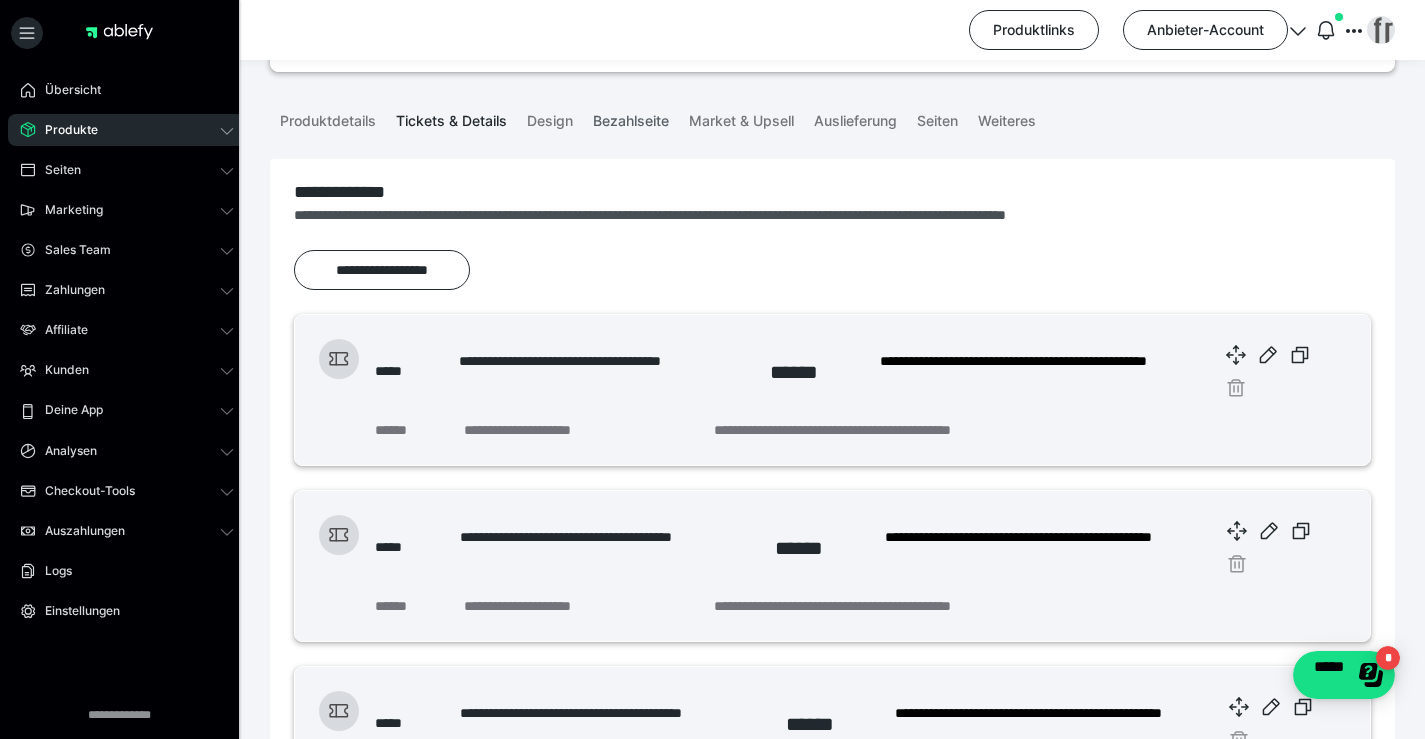 click on "Bezahlseite" at bounding box center (631, 117) 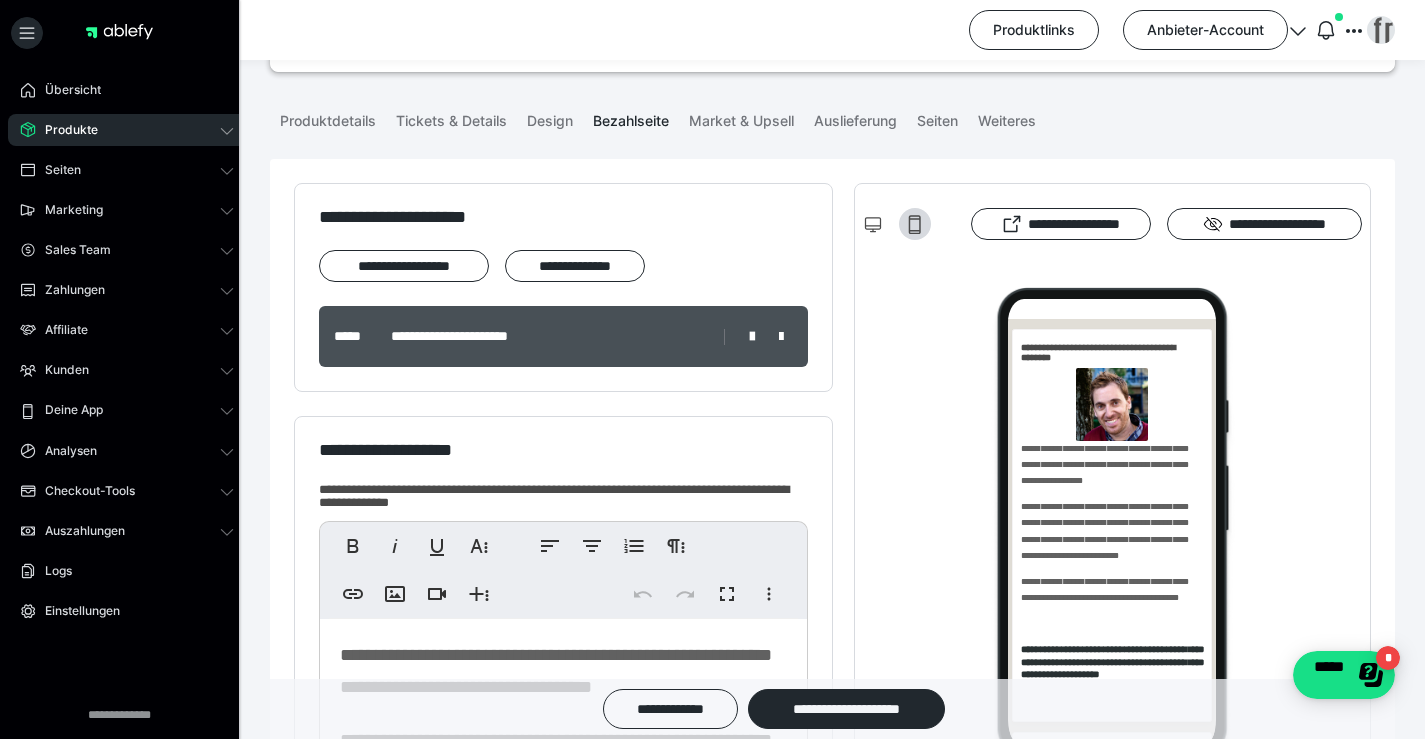 scroll, scrollTop: 200, scrollLeft: 0, axis: vertical 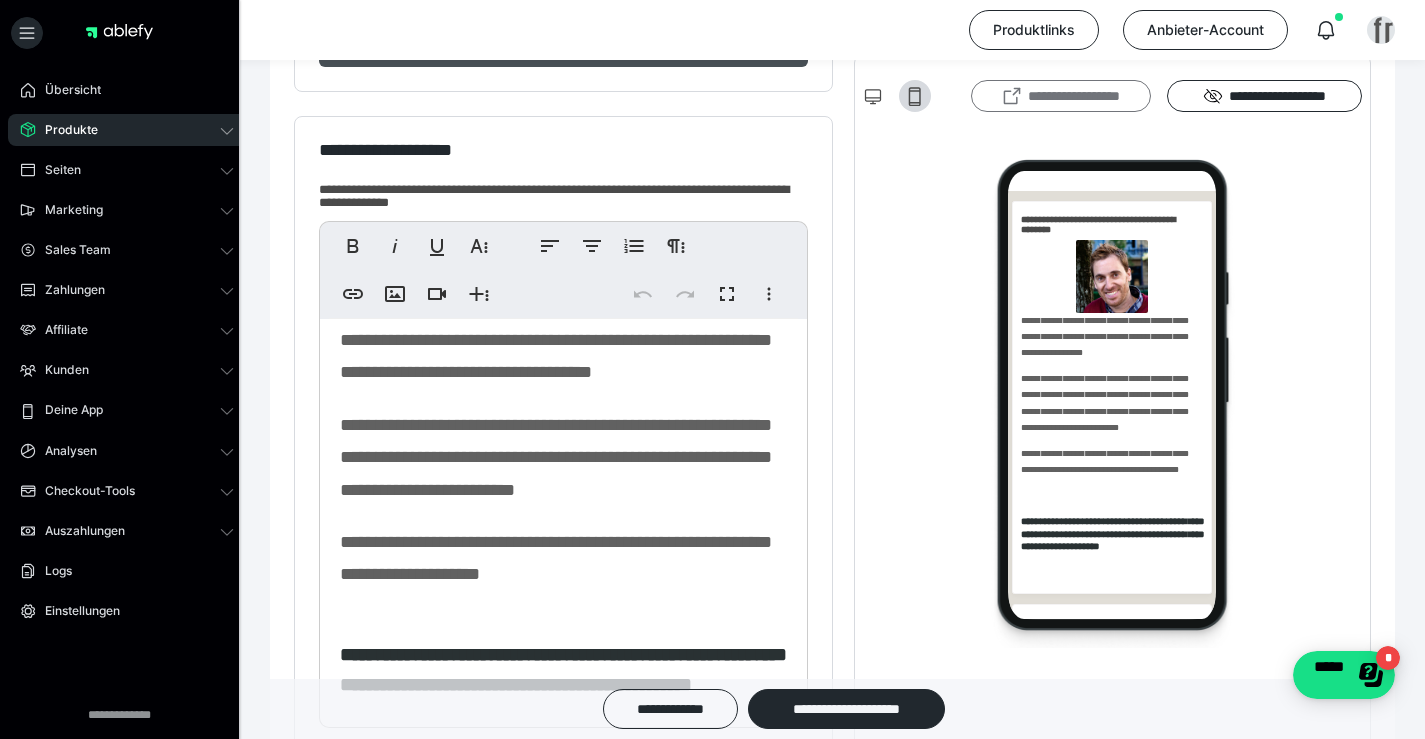 click on "**********" at bounding box center [1061, 96] 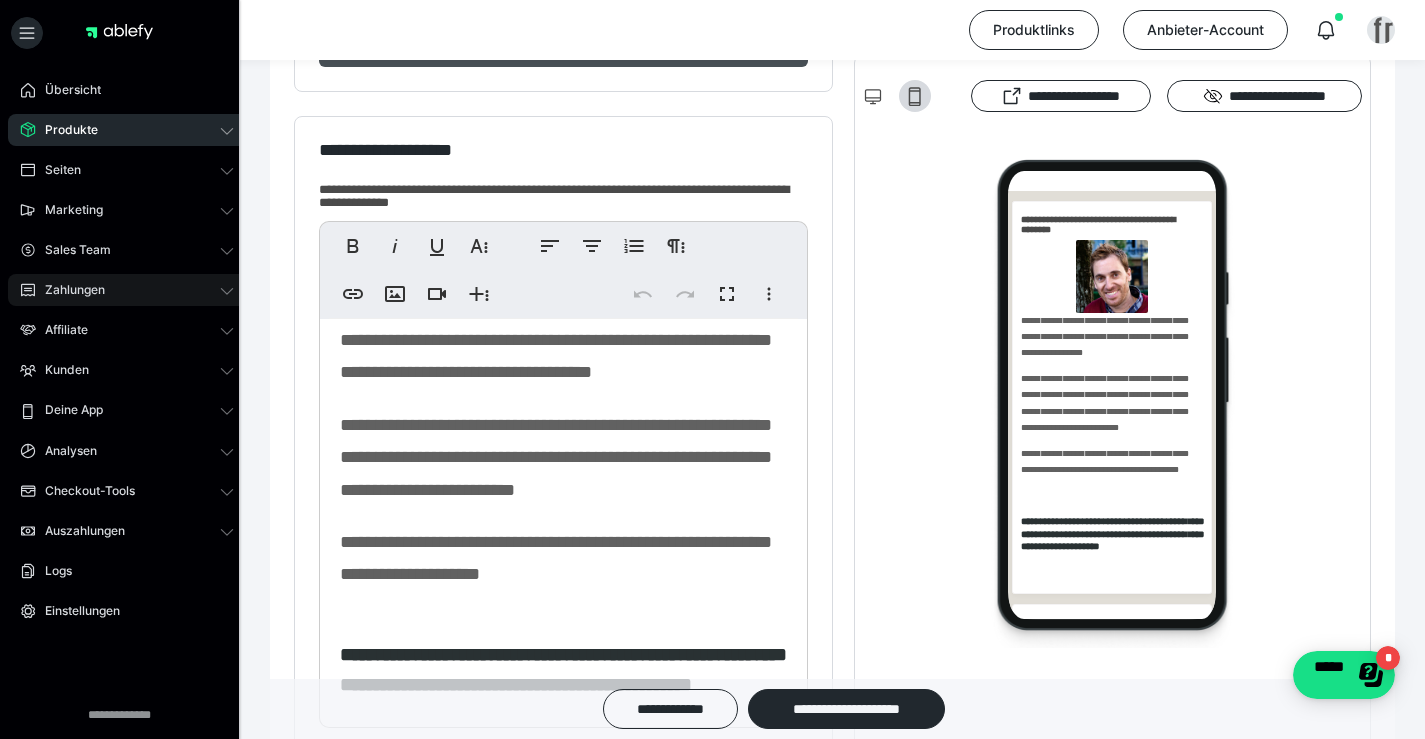 click on "Zahlungen" at bounding box center [68, 290] 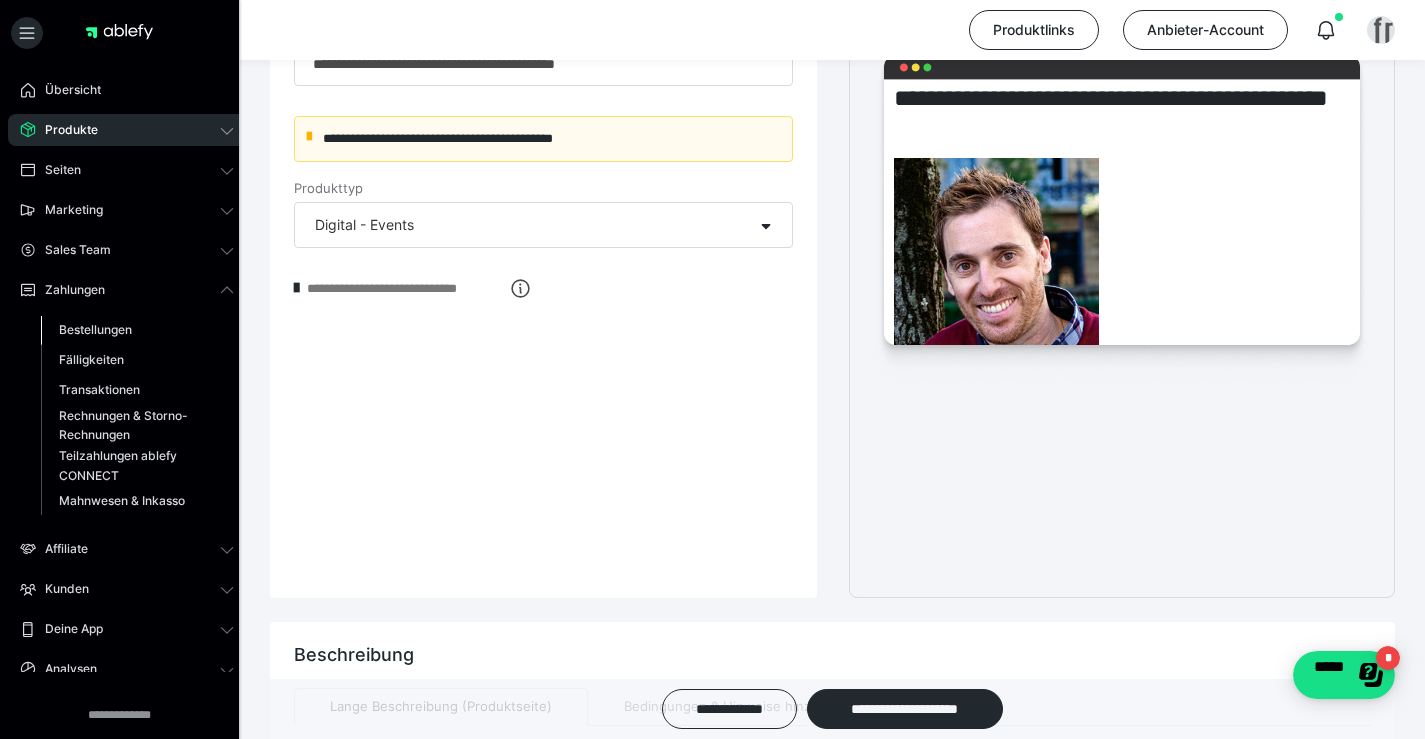 click on "Bestellungen" at bounding box center (137, 330) 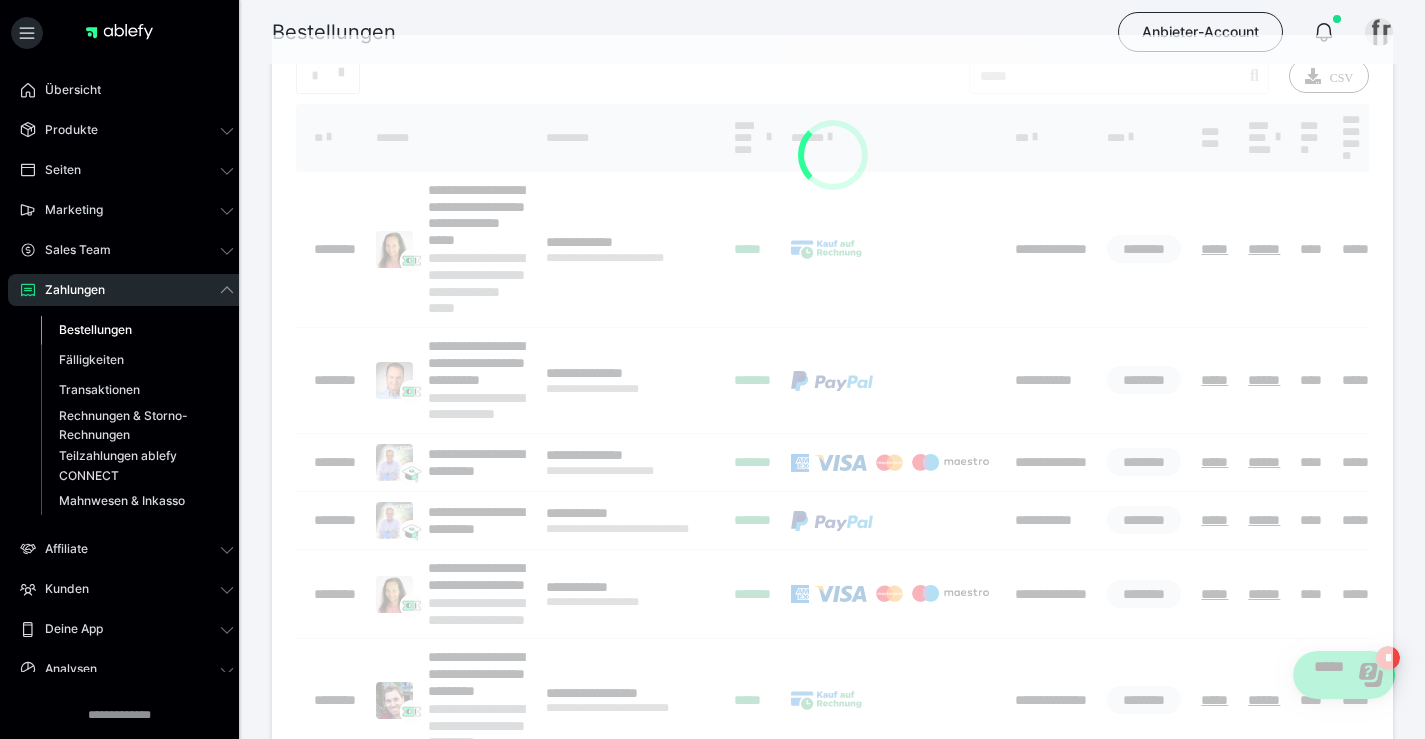scroll, scrollTop: 0, scrollLeft: 0, axis: both 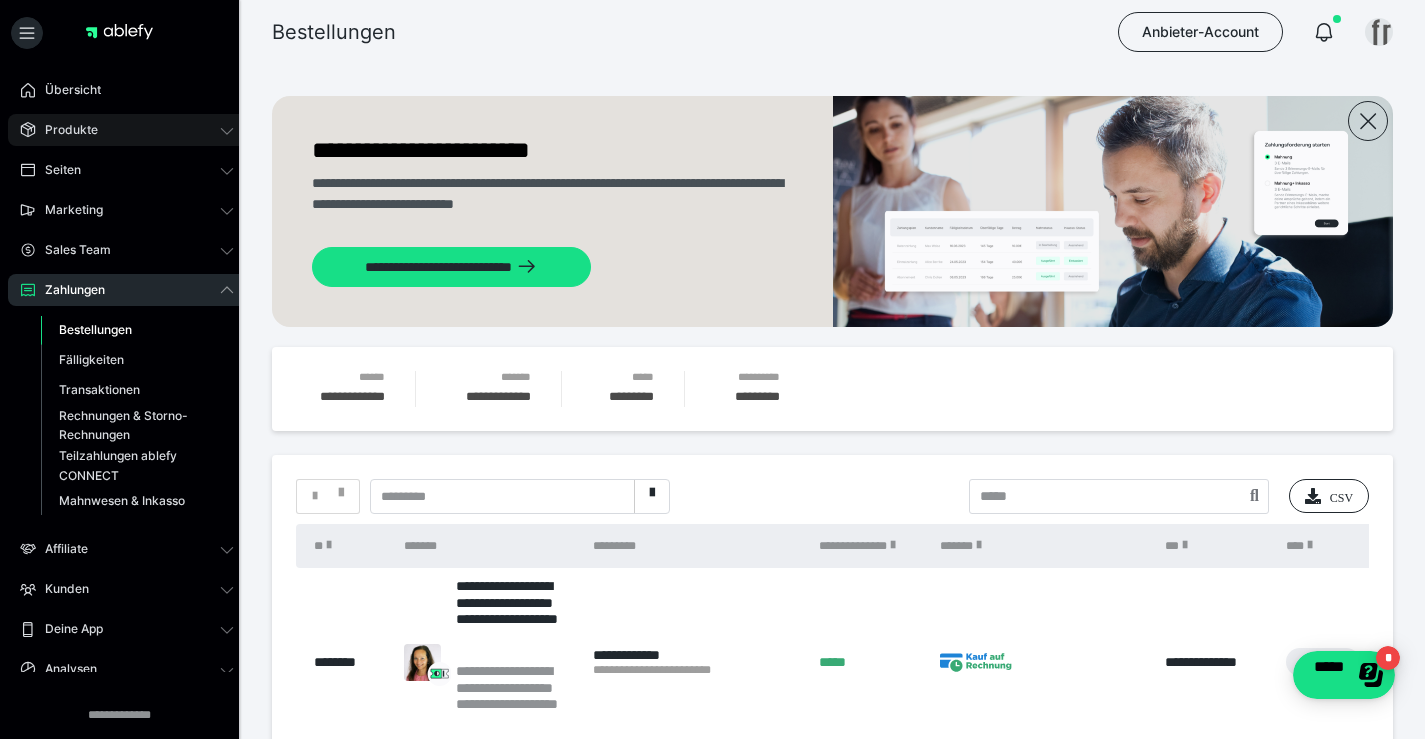 click on "Produkte" at bounding box center (127, 130) 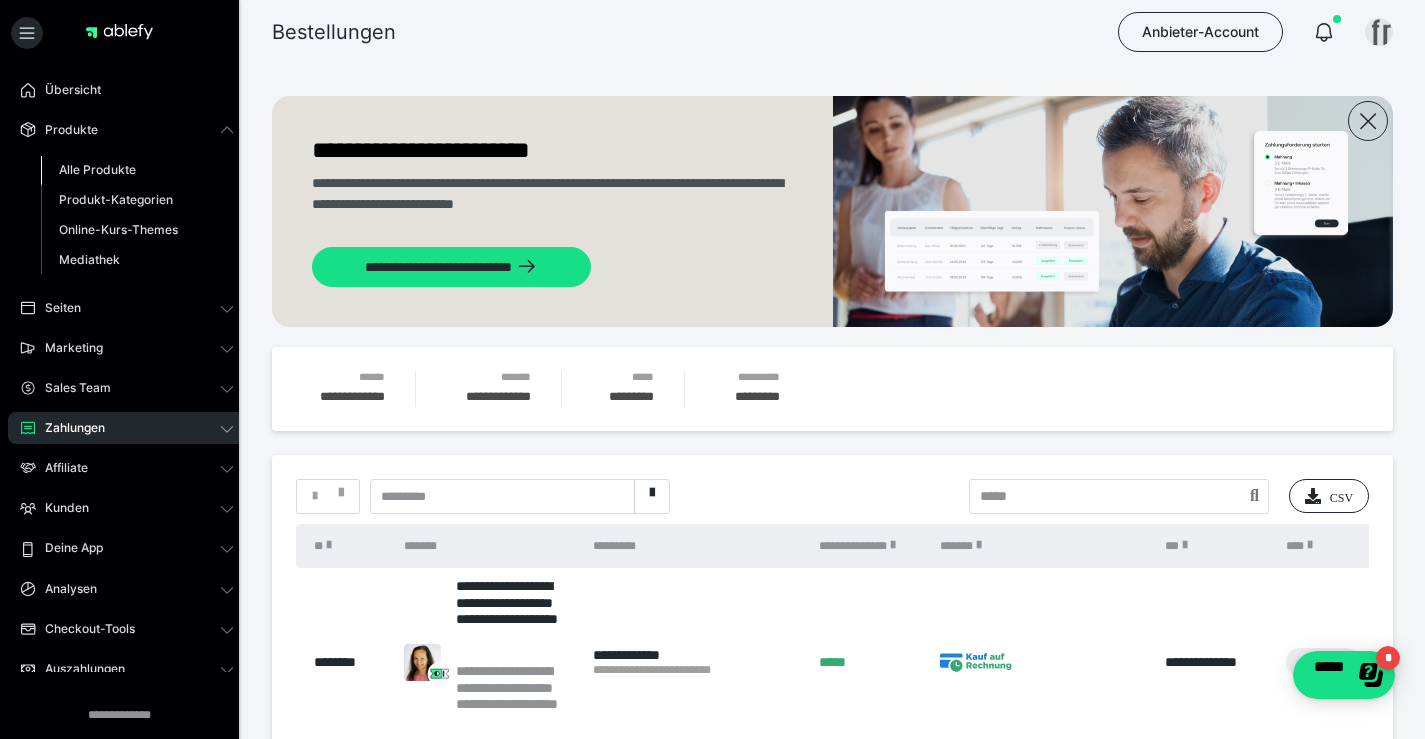 click on "Alle Produkte" at bounding box center [97, 169] 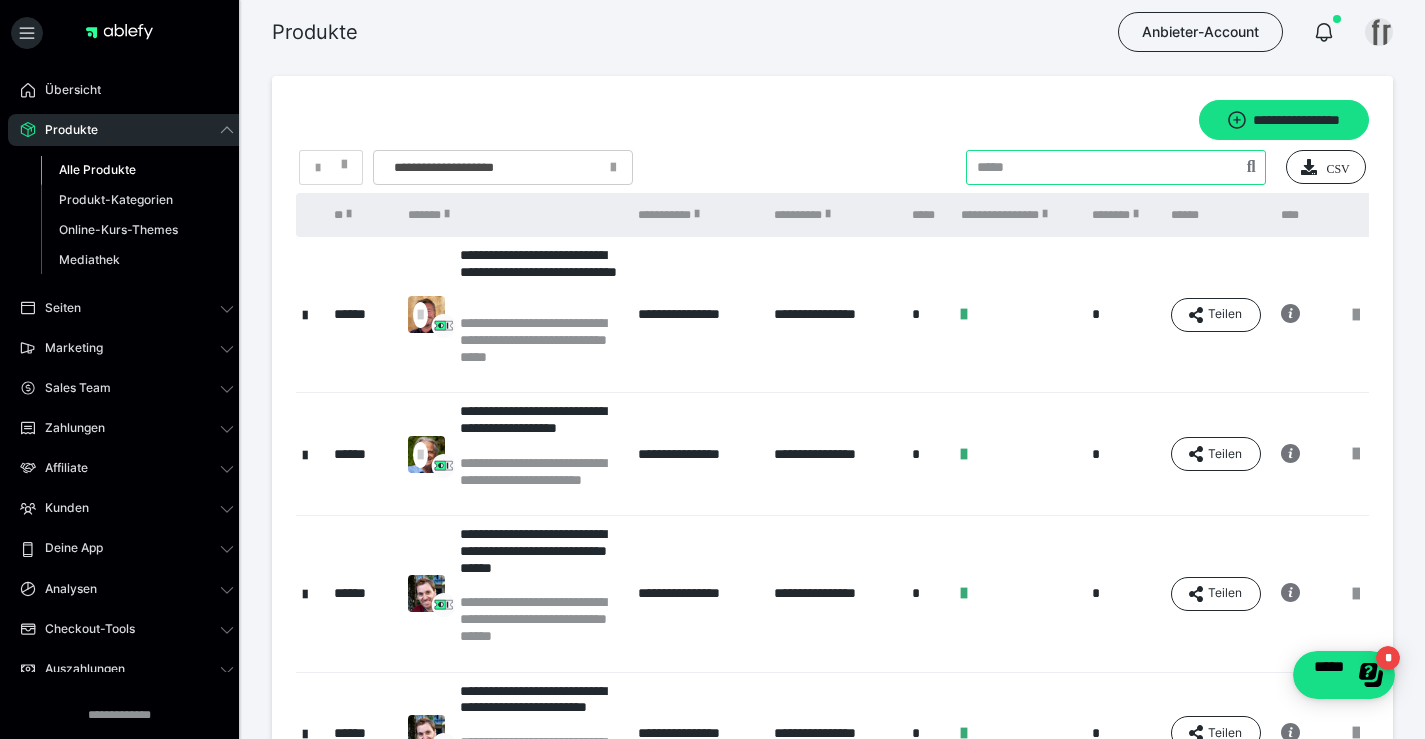 click at bounding box center [1116, 167] 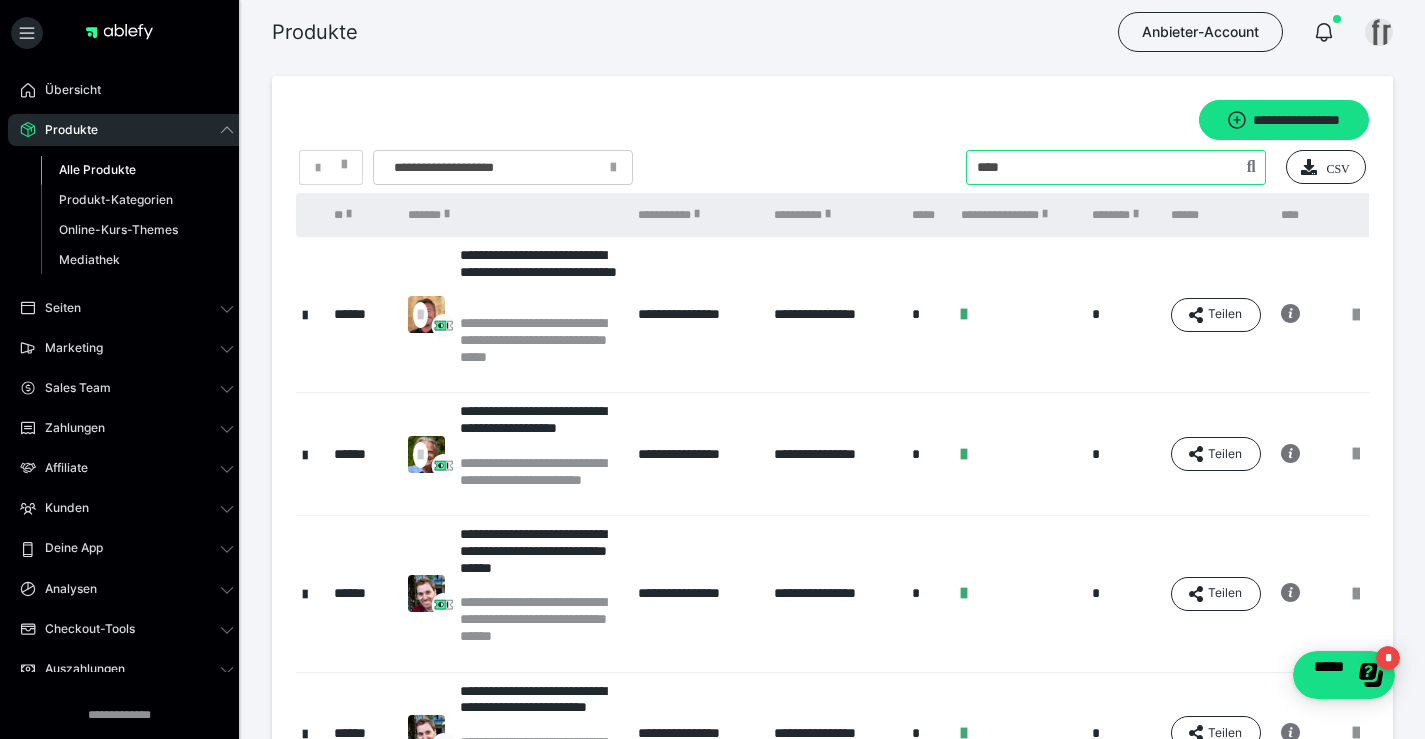 type on "****" 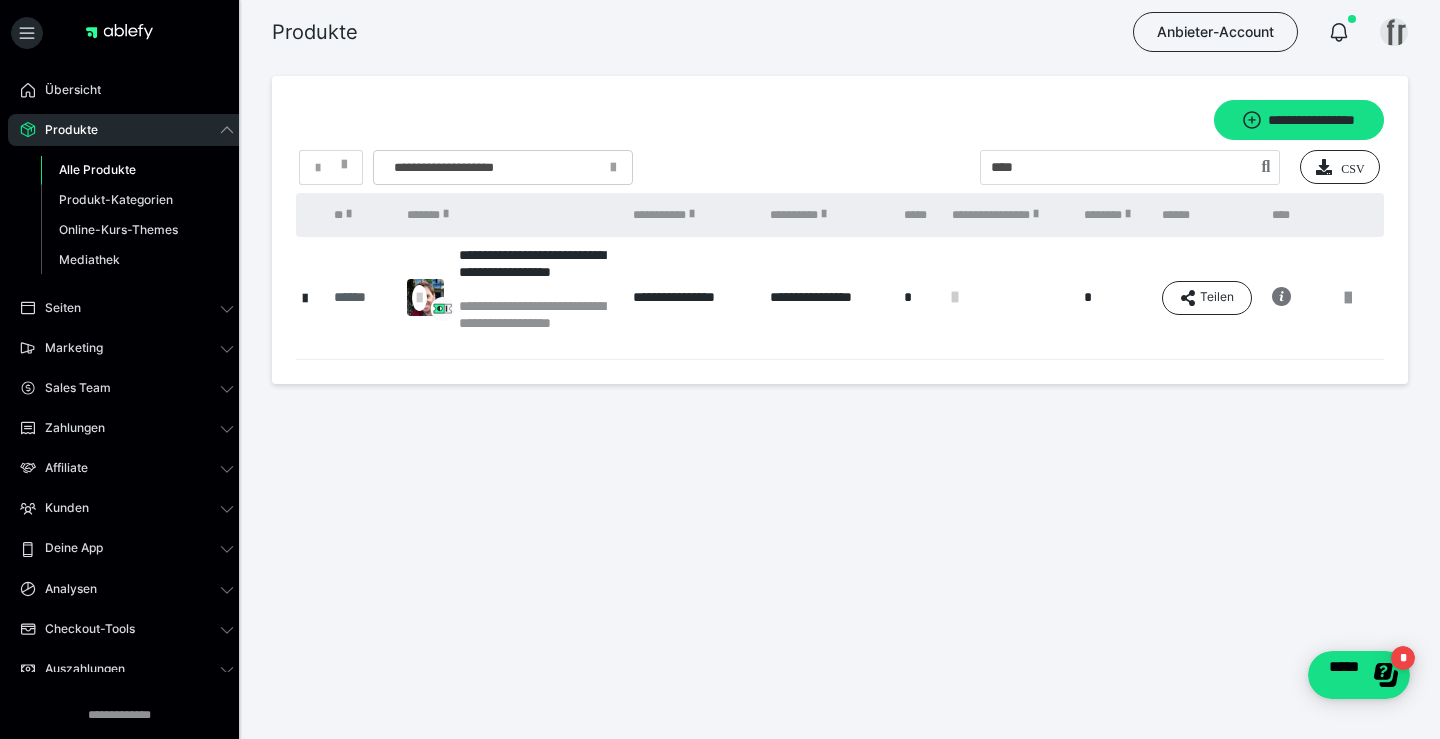 click on "******" at bounding box center (360, 297) 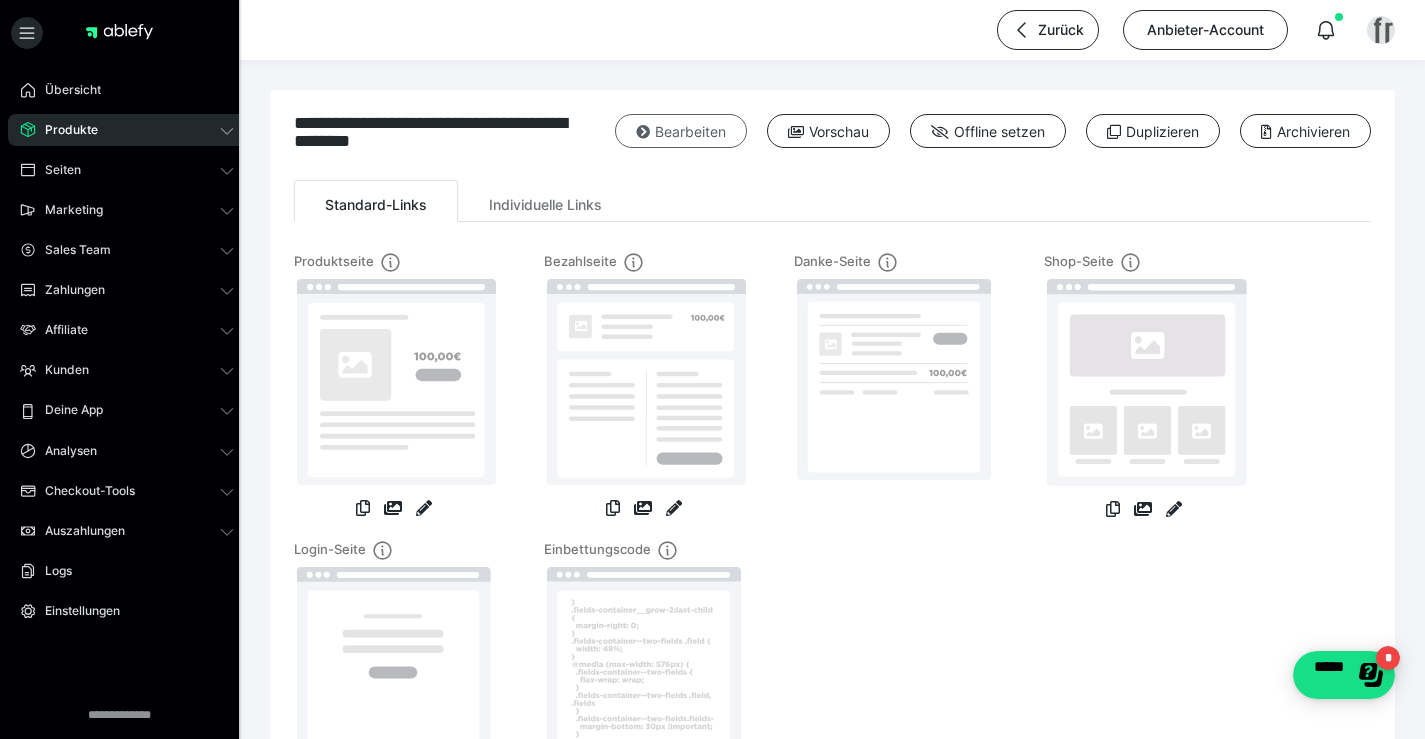 click on "Bearbeiten" at bounding box center (681, 131) 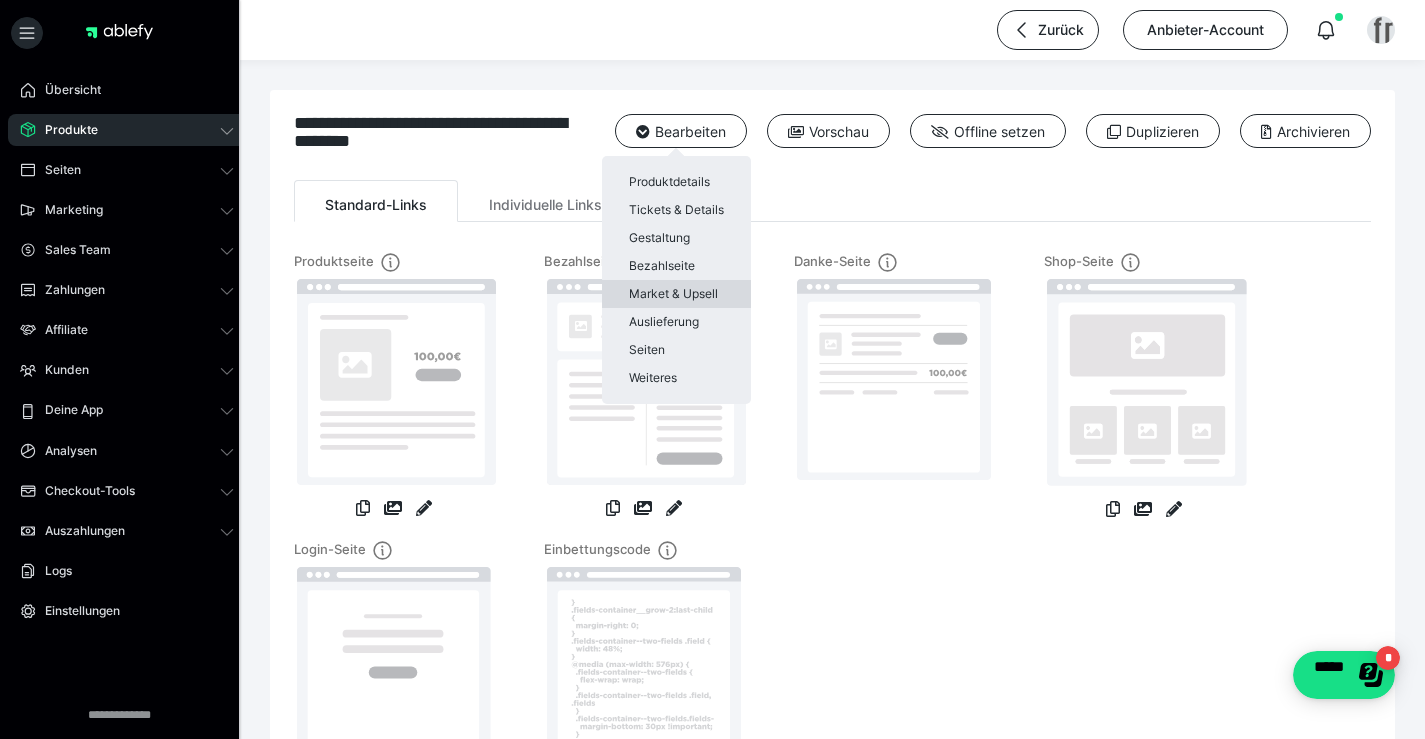 click on "Market & Upsell" at bounding box center (676, 294) 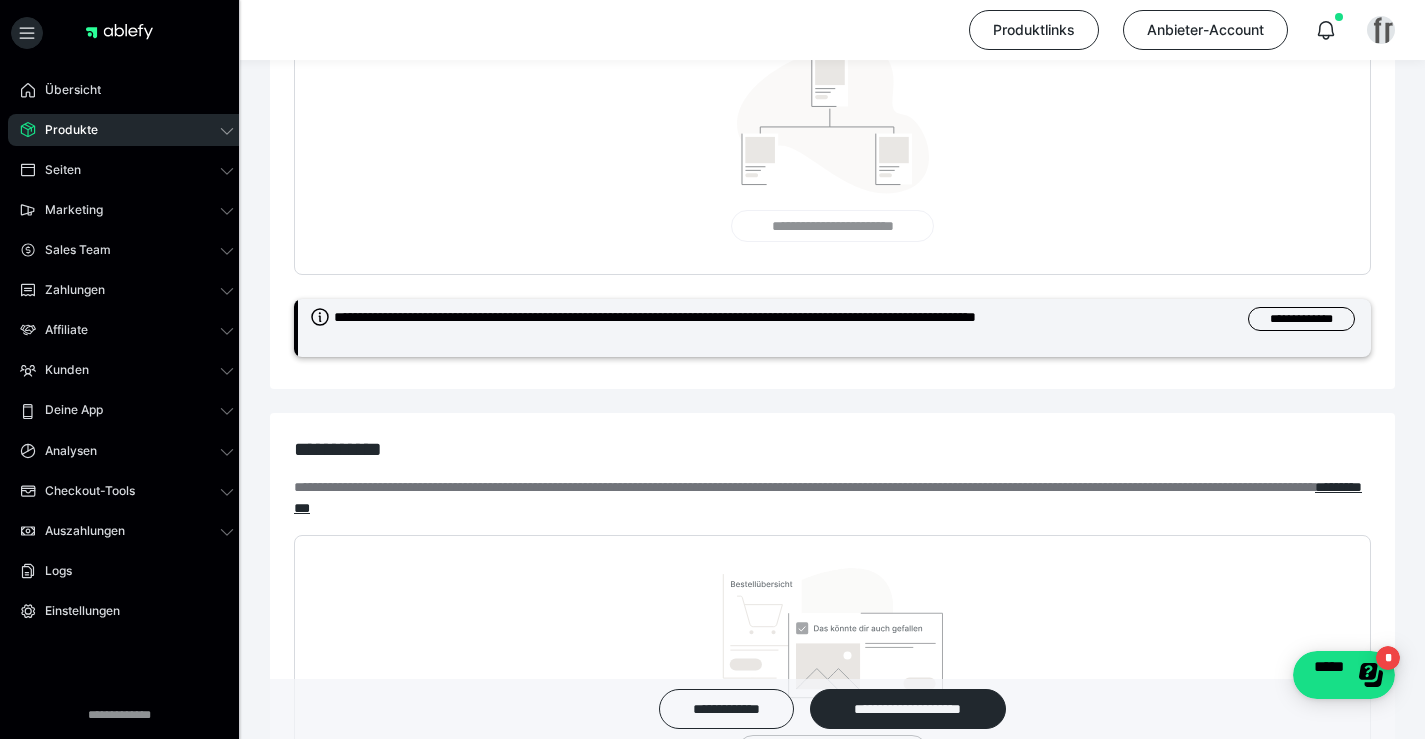 scroll, scrollTop: 0, scrollLeft: 0, axis: both 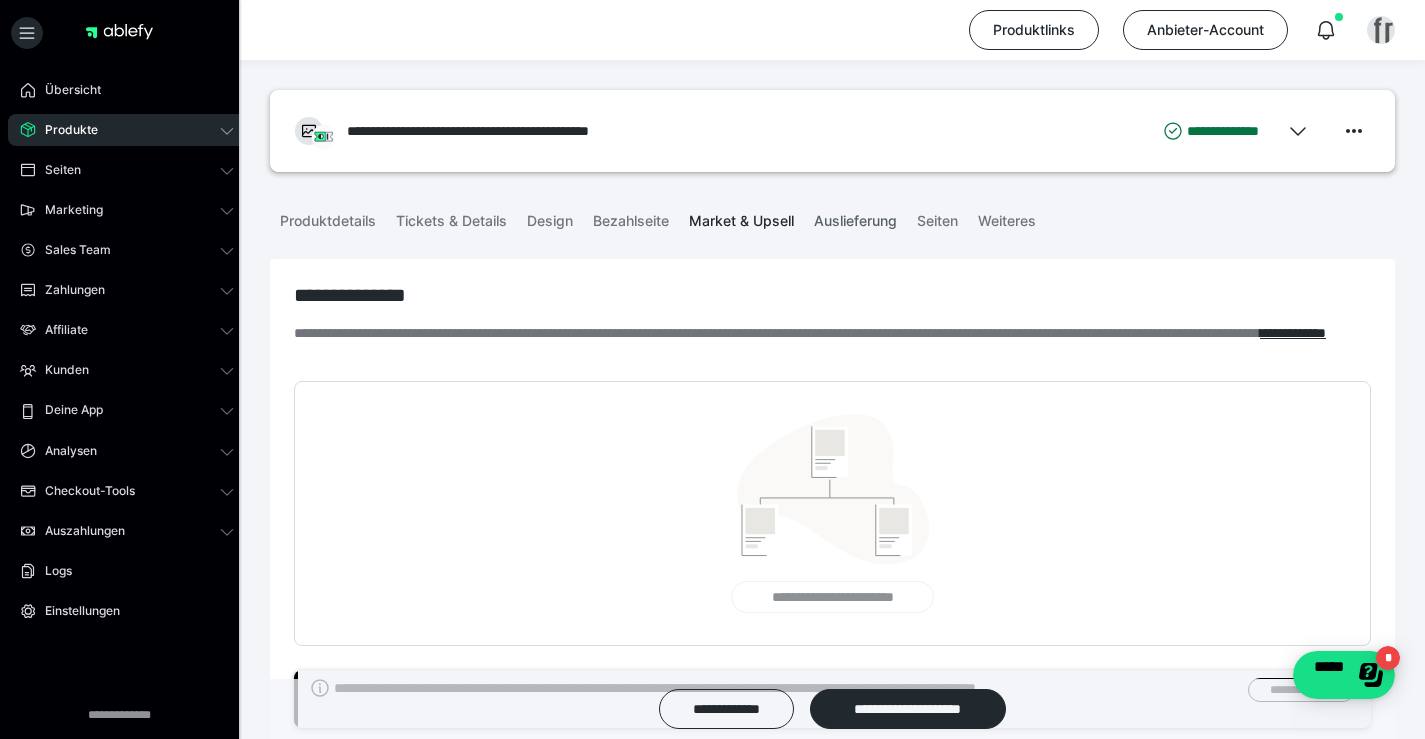 click on "Auslieferung" at bounding box center [855, 217] 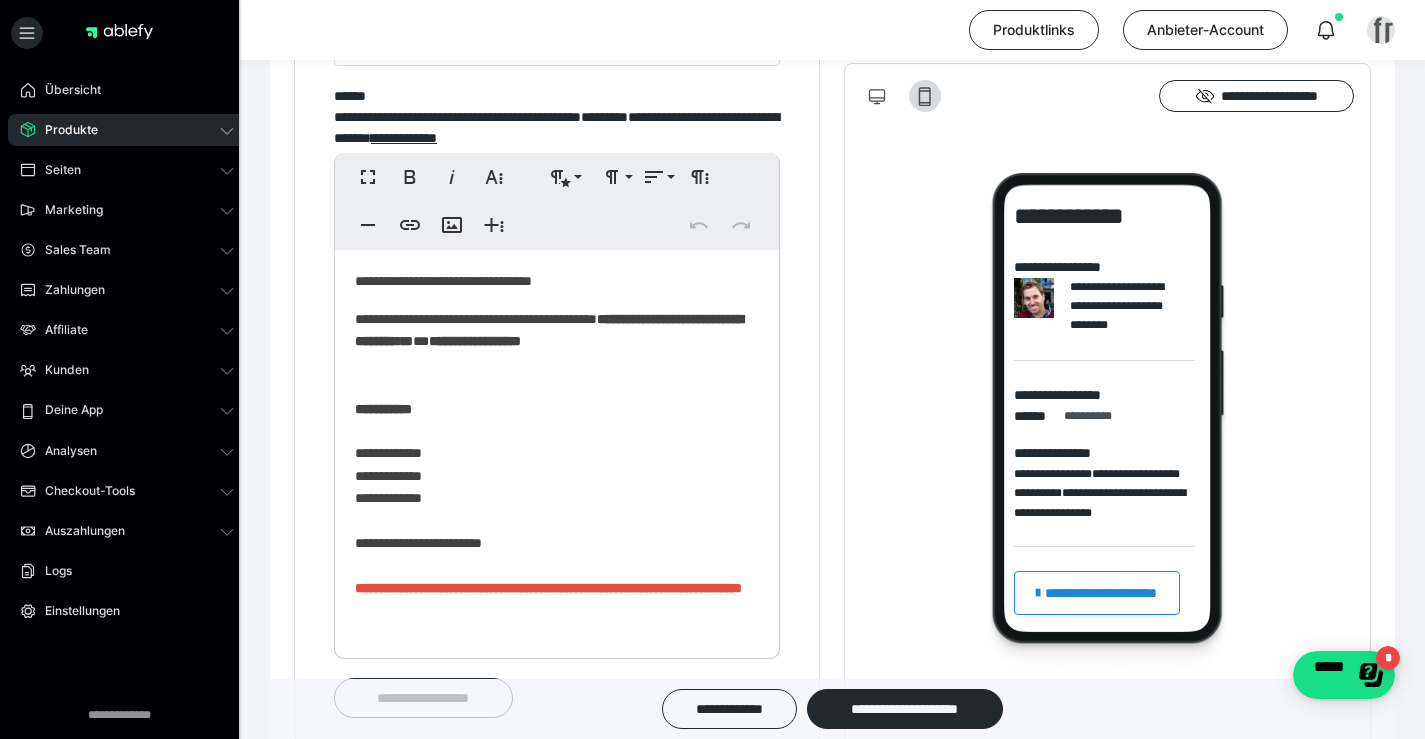 scroll, scrollTop: 1200, scrollLeft: 0, axis: vertical 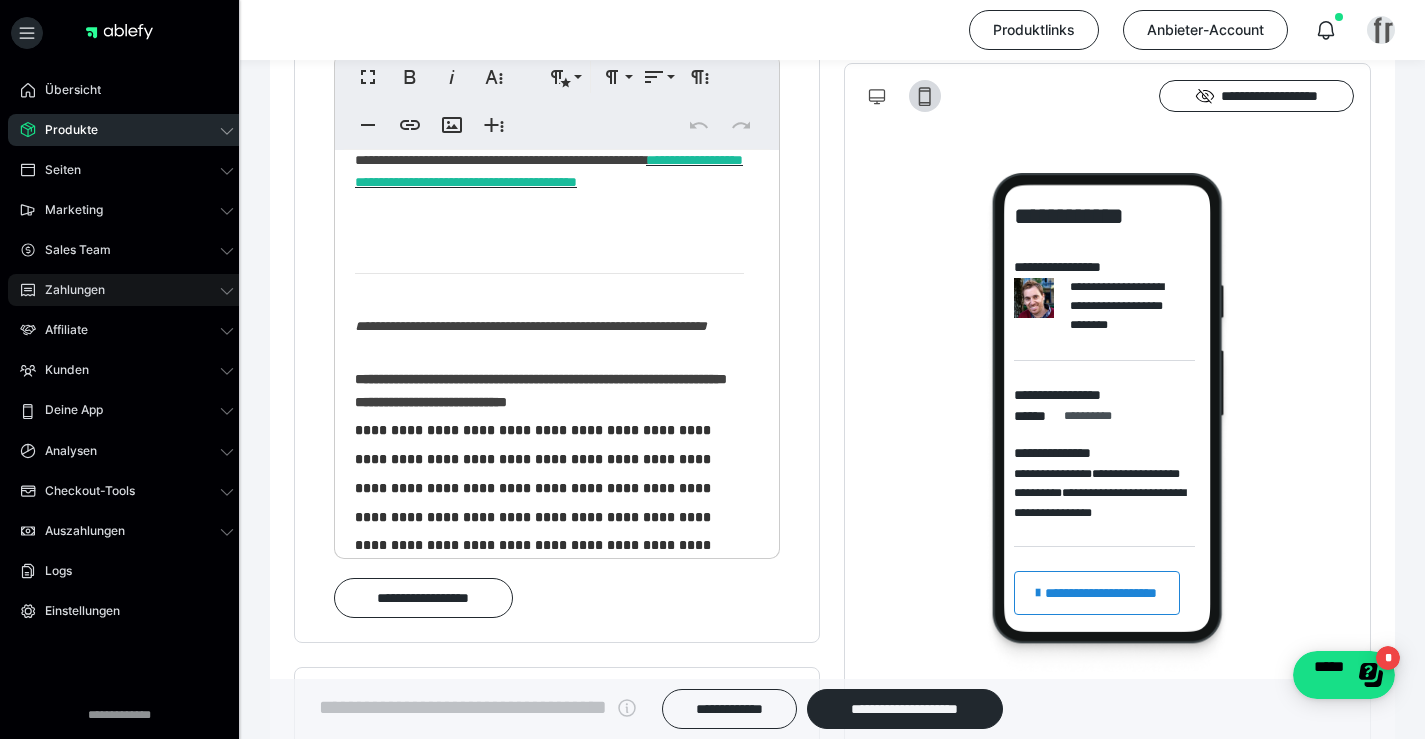 click on "Zahlungen" at bounding box center [127, 290] 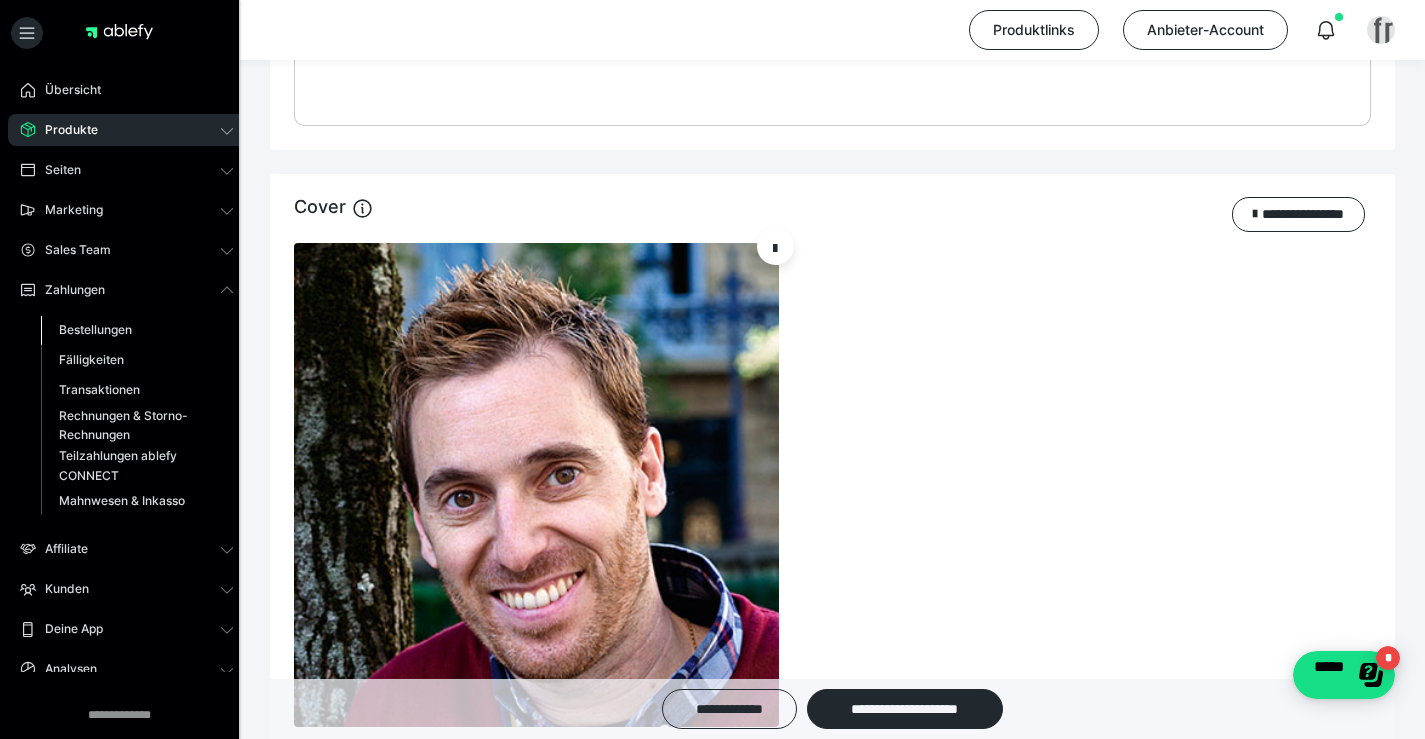 click on "Bestellungen" at bounding box center [95, 329] 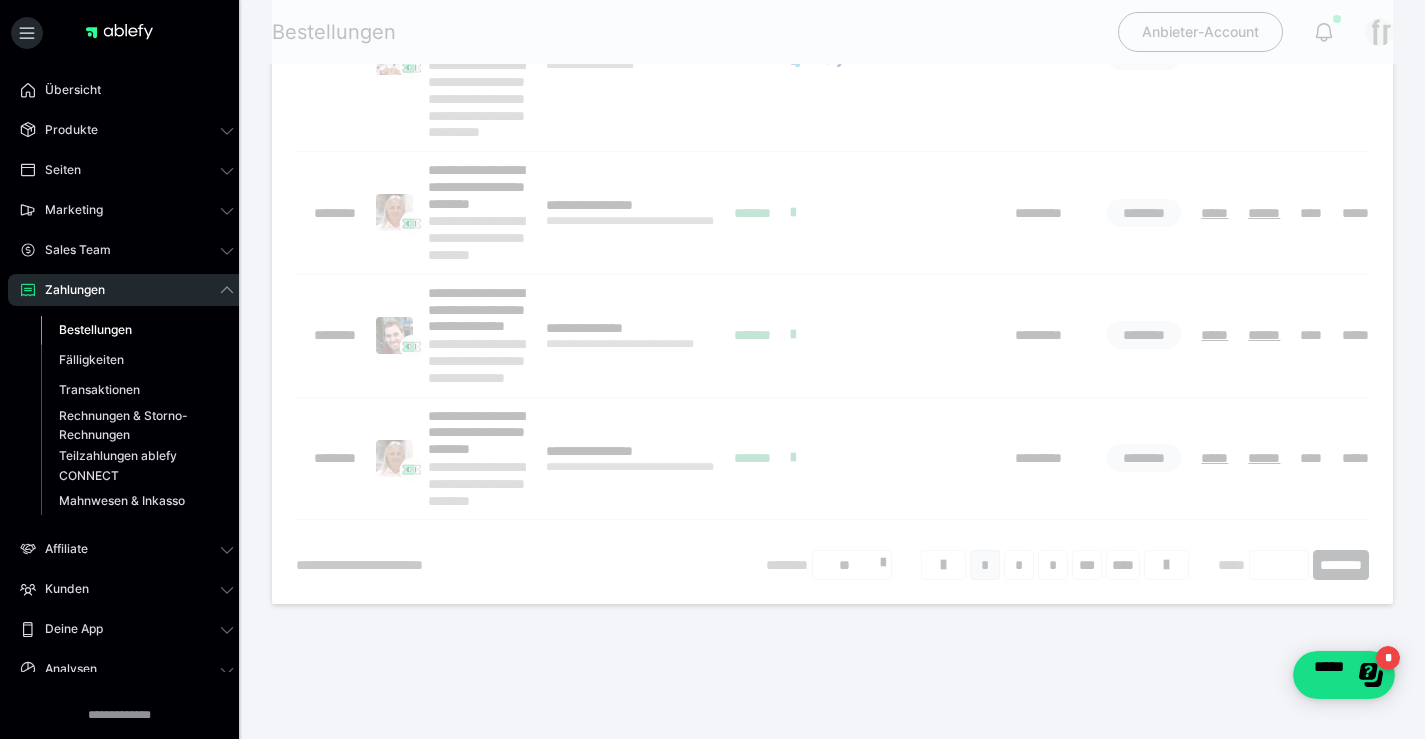 scroll, scrollTop: 0, scrollLeft: 0, axis: both 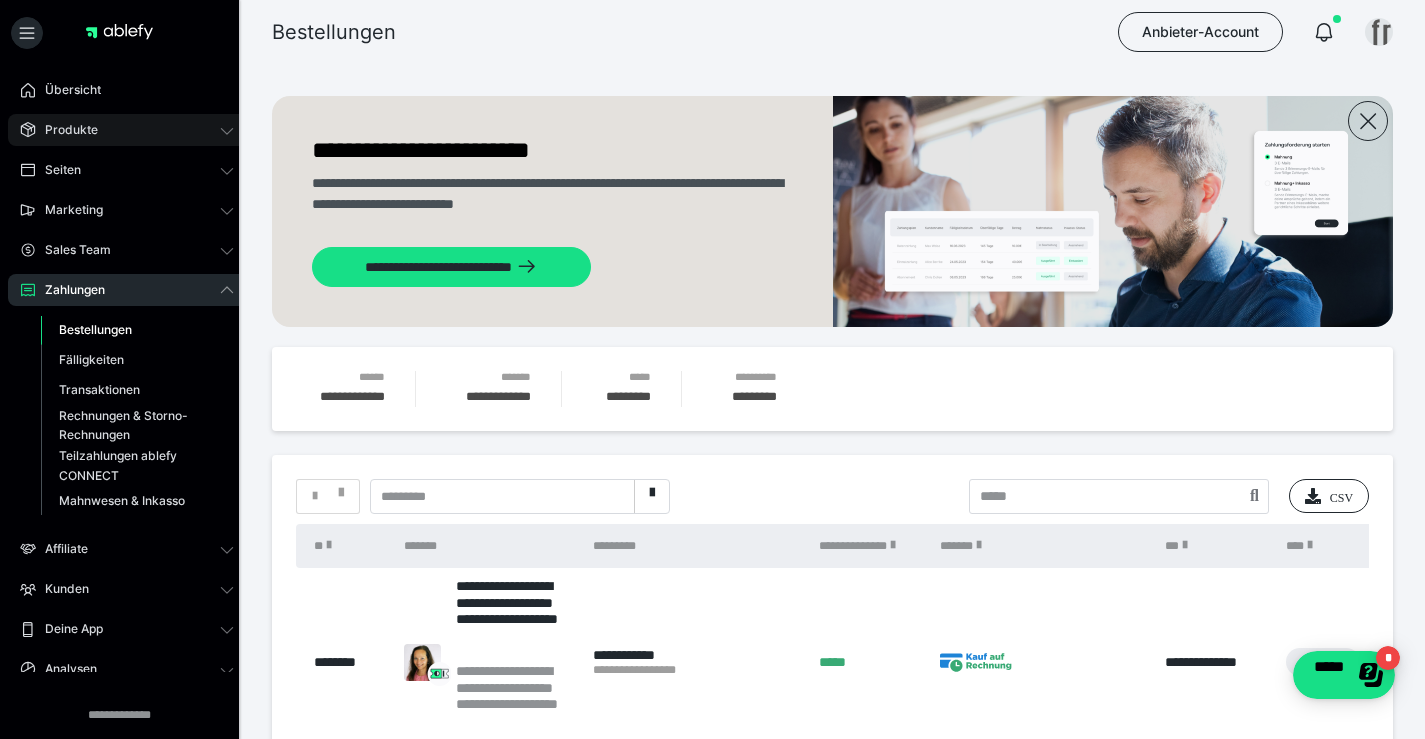 click on "Produkte" at bounding box center (127, 130) 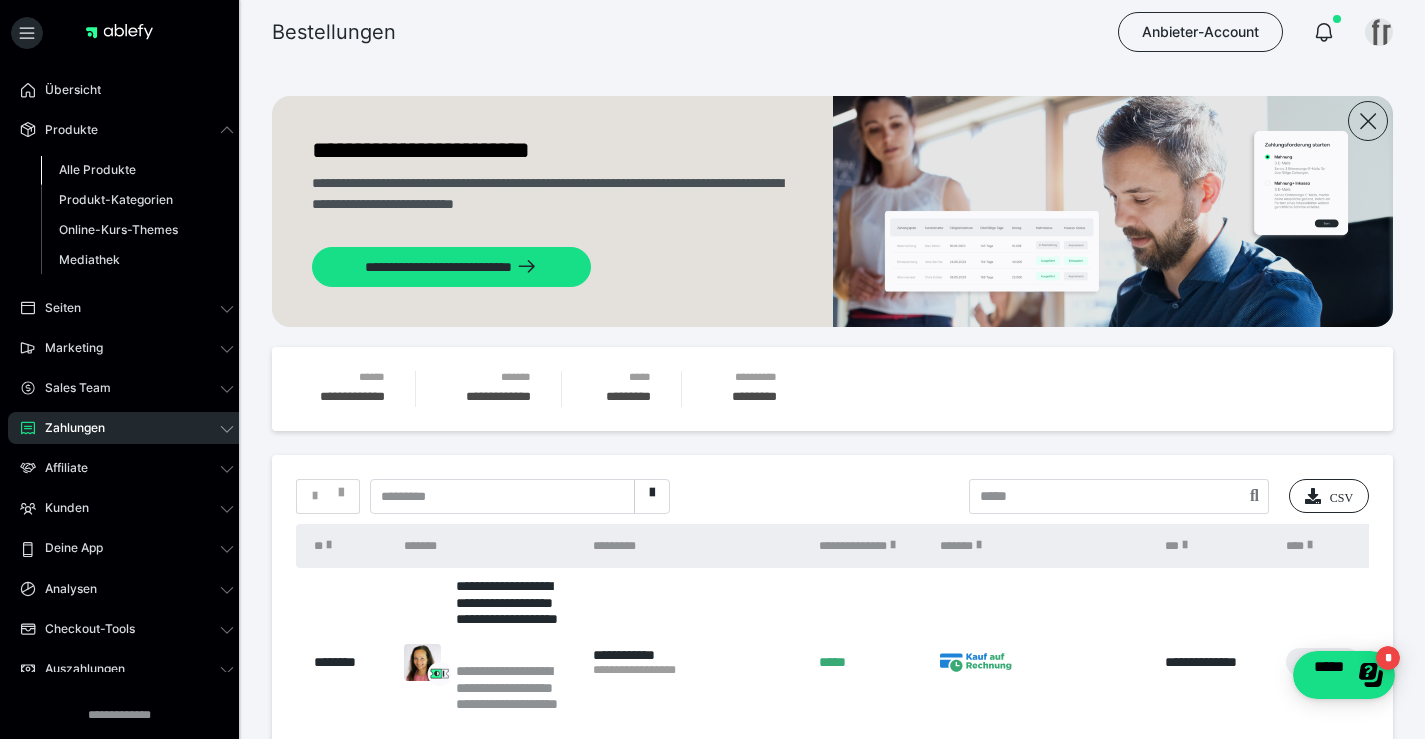 click on "Alle Produkte" at bounding box center (97, 169) 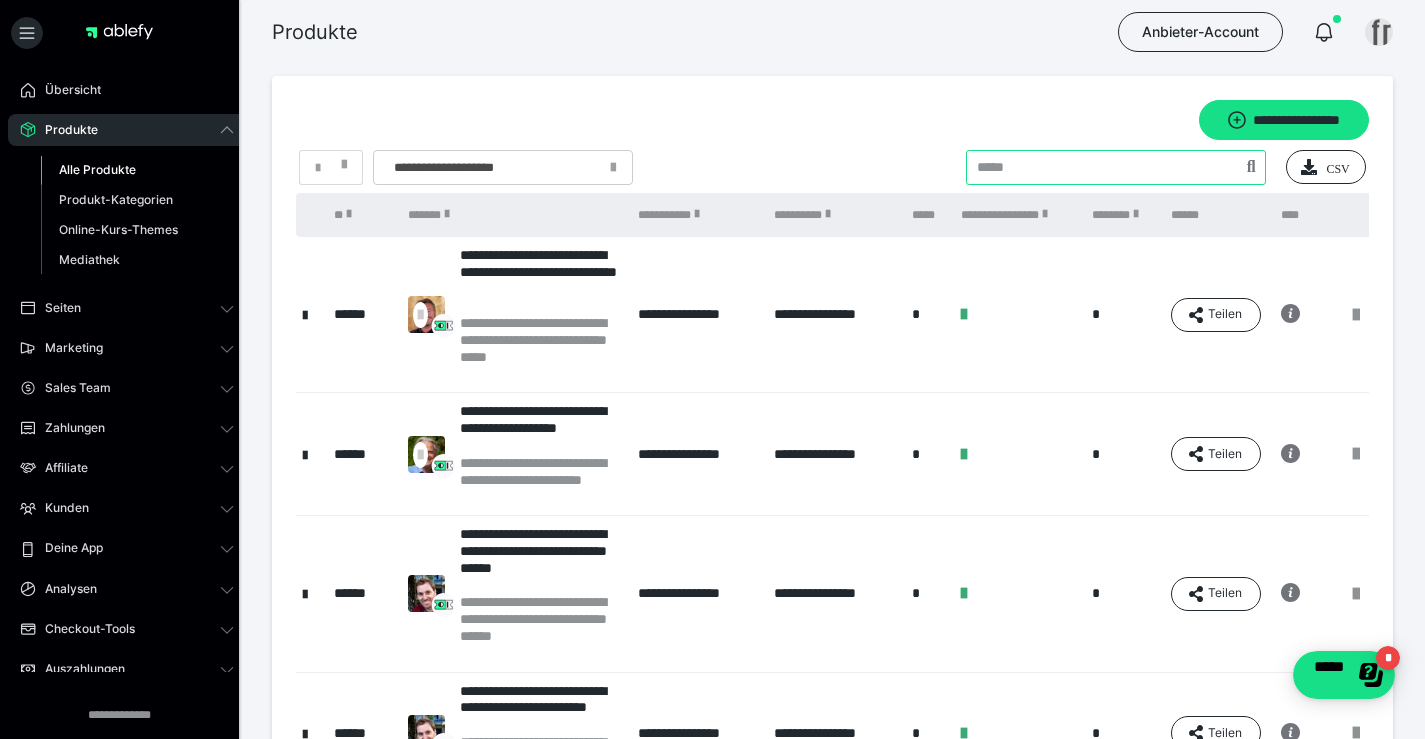 click at bounding box center [1116, 167] 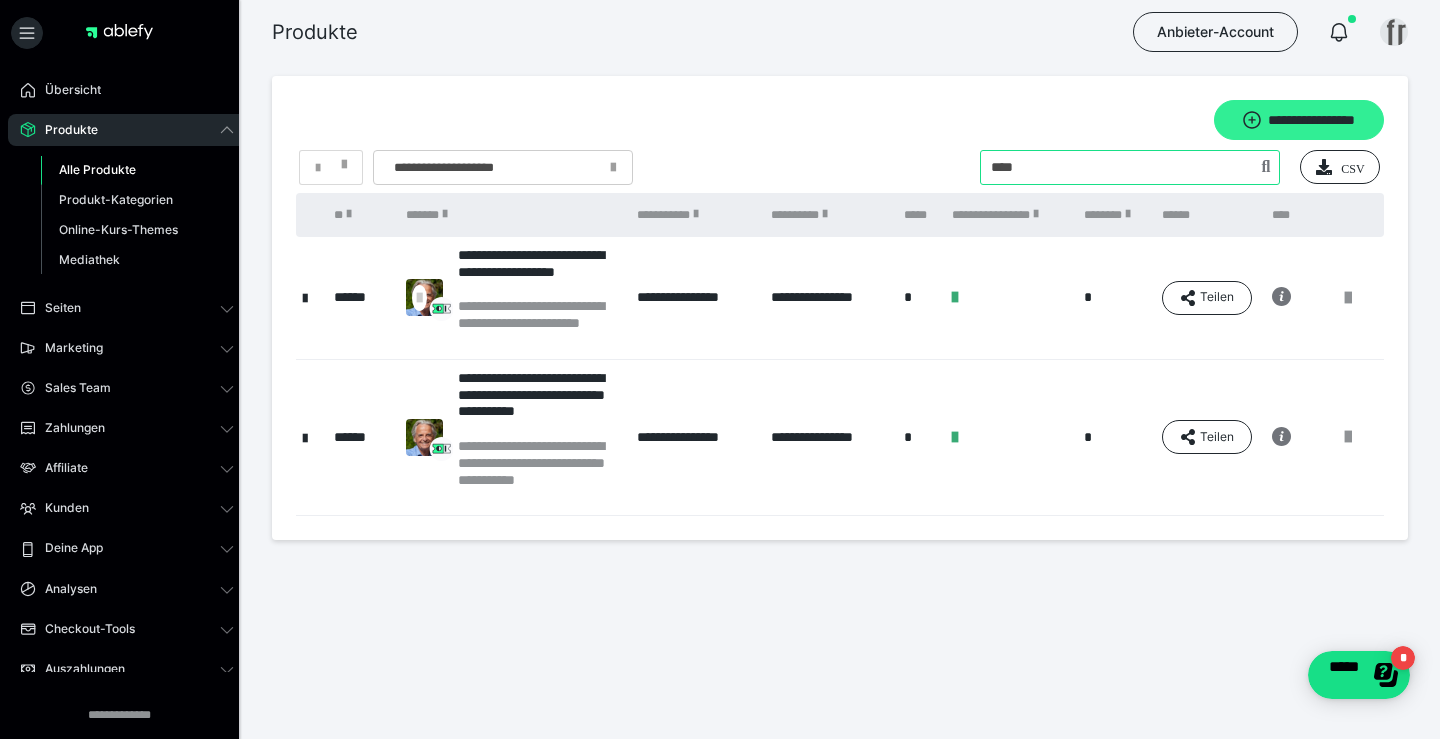 drag, startPoint x: 1002, startPoint y: 169, endPoint x: 1231, endPoint y: 137, distance: 231.225 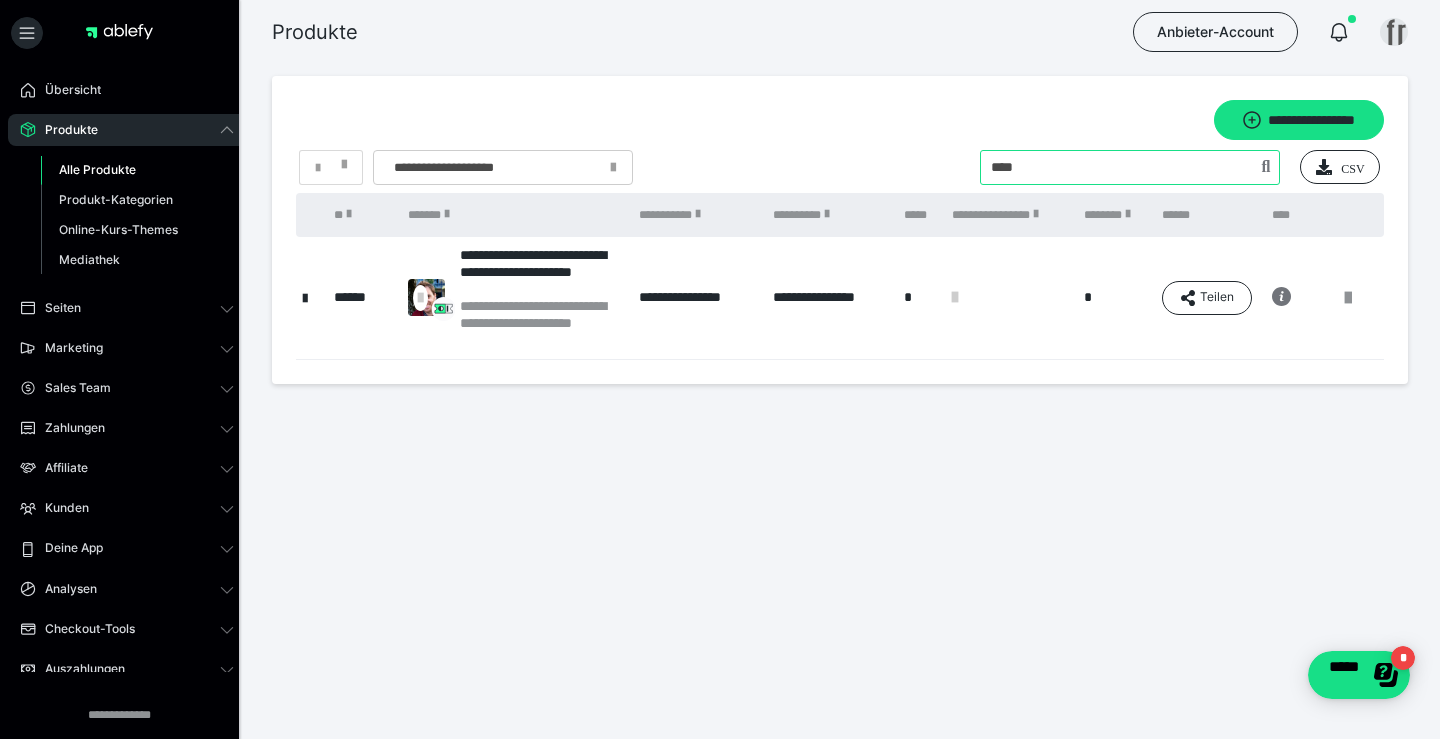 click at bounding box center (1130, 167) 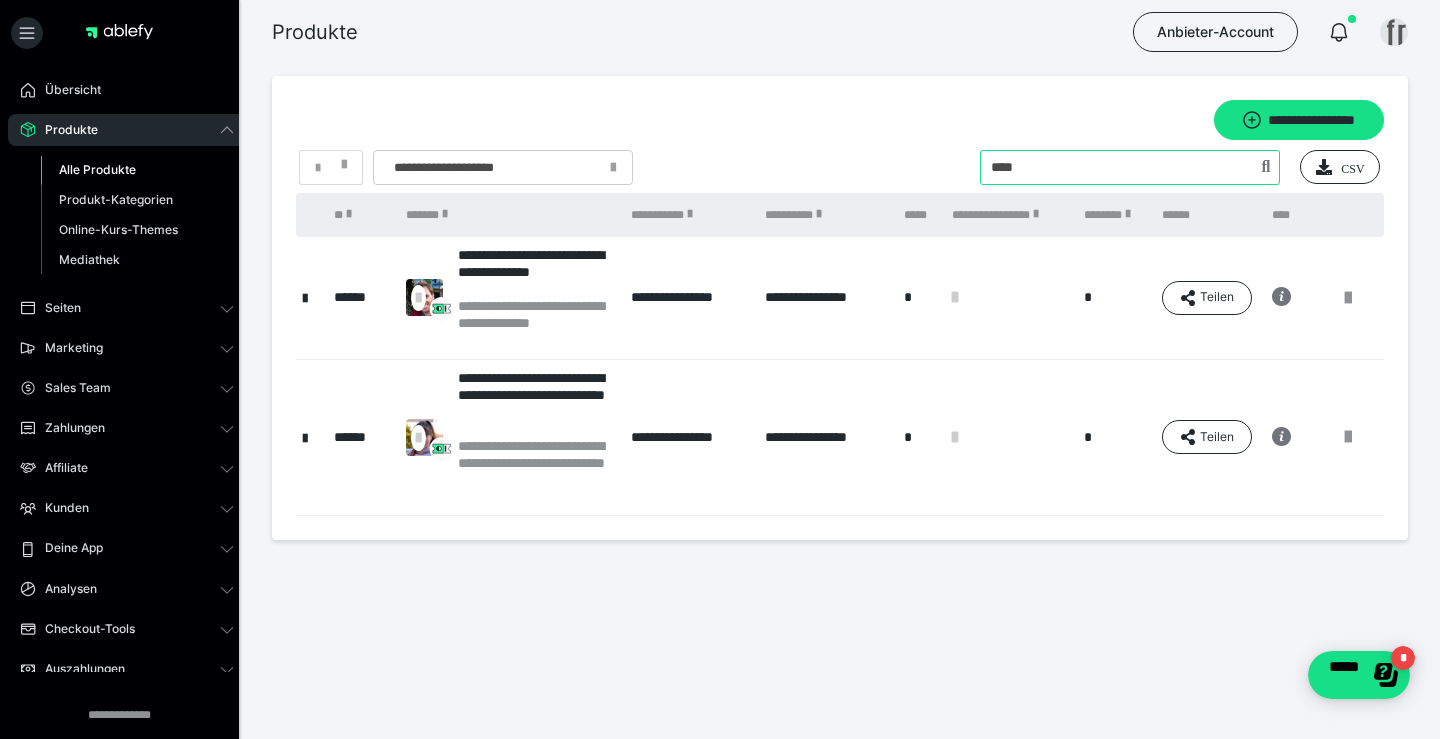 click at bounding box center (1130, 167) 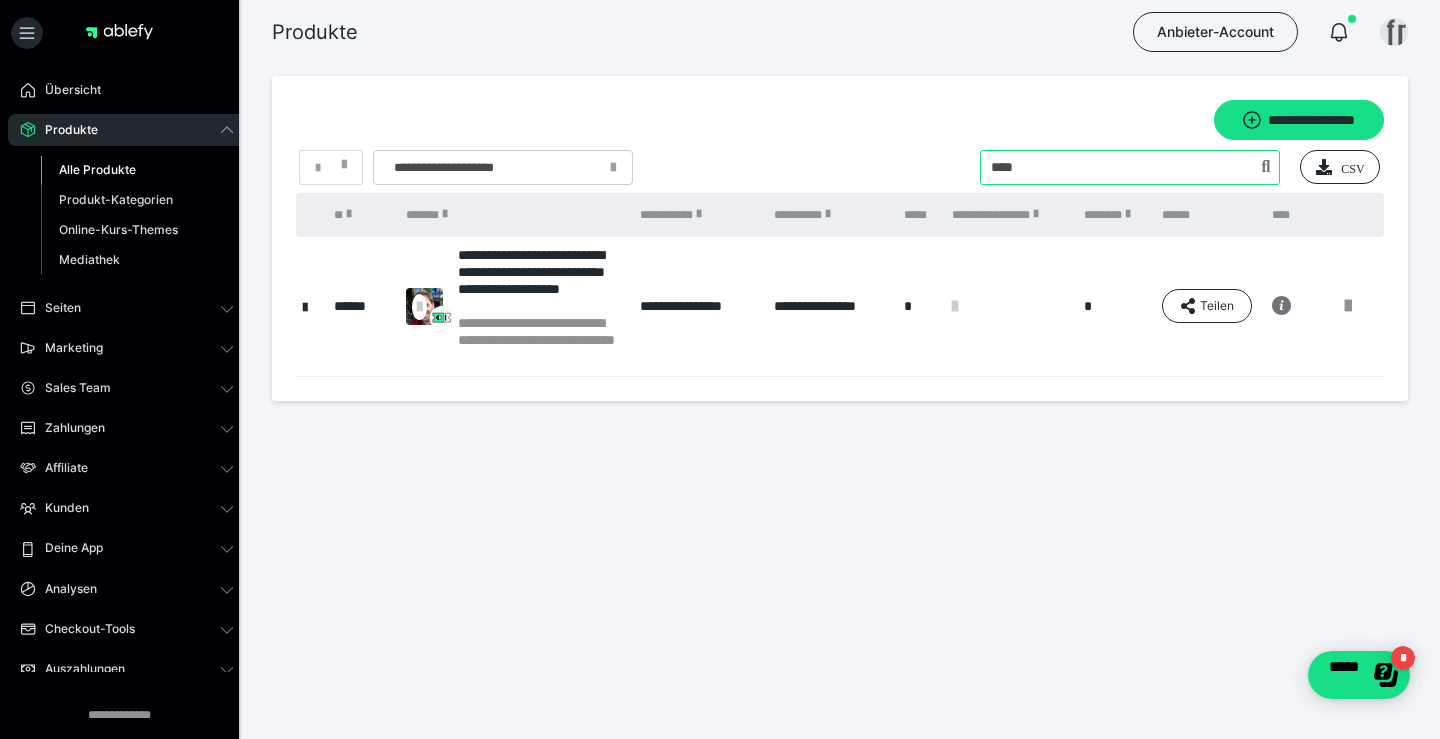 click at bounding box center (1130, 167) 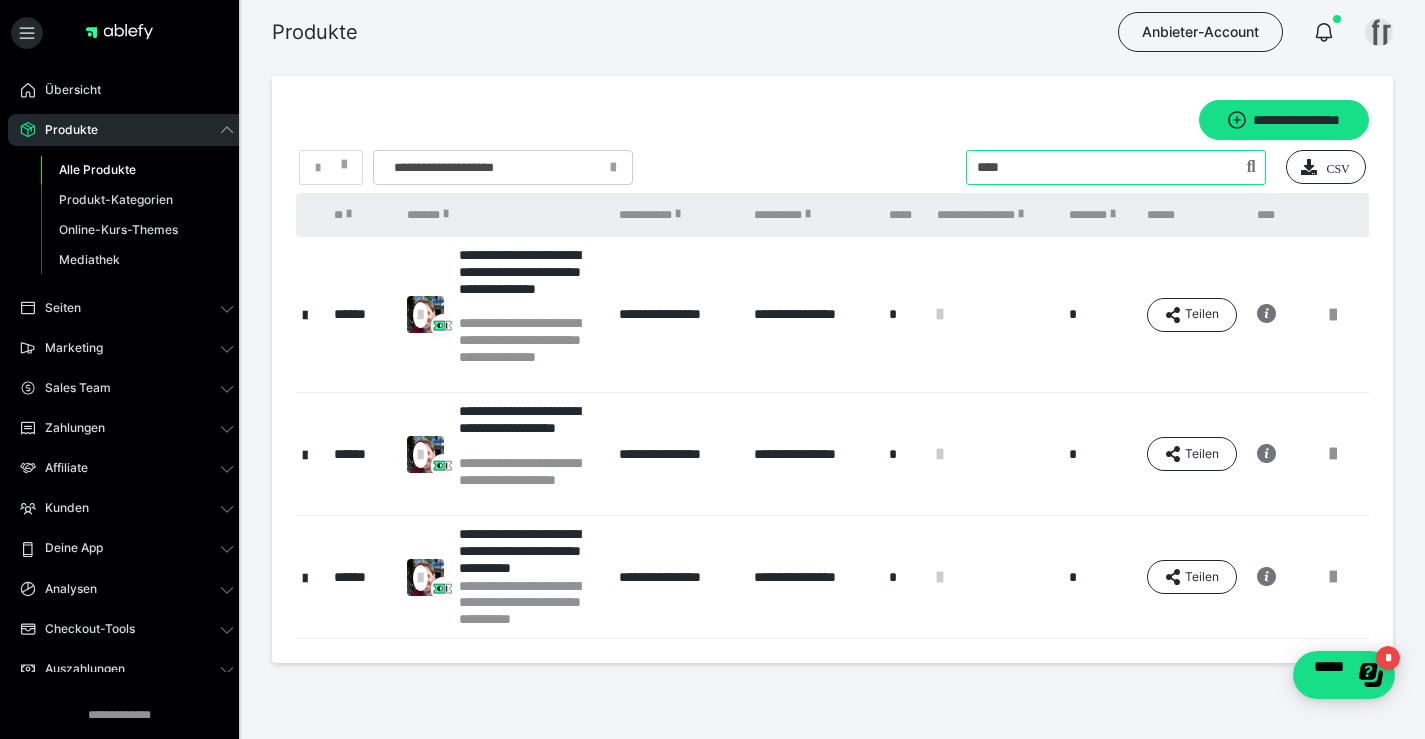 click at bounding box center (1116, 167) 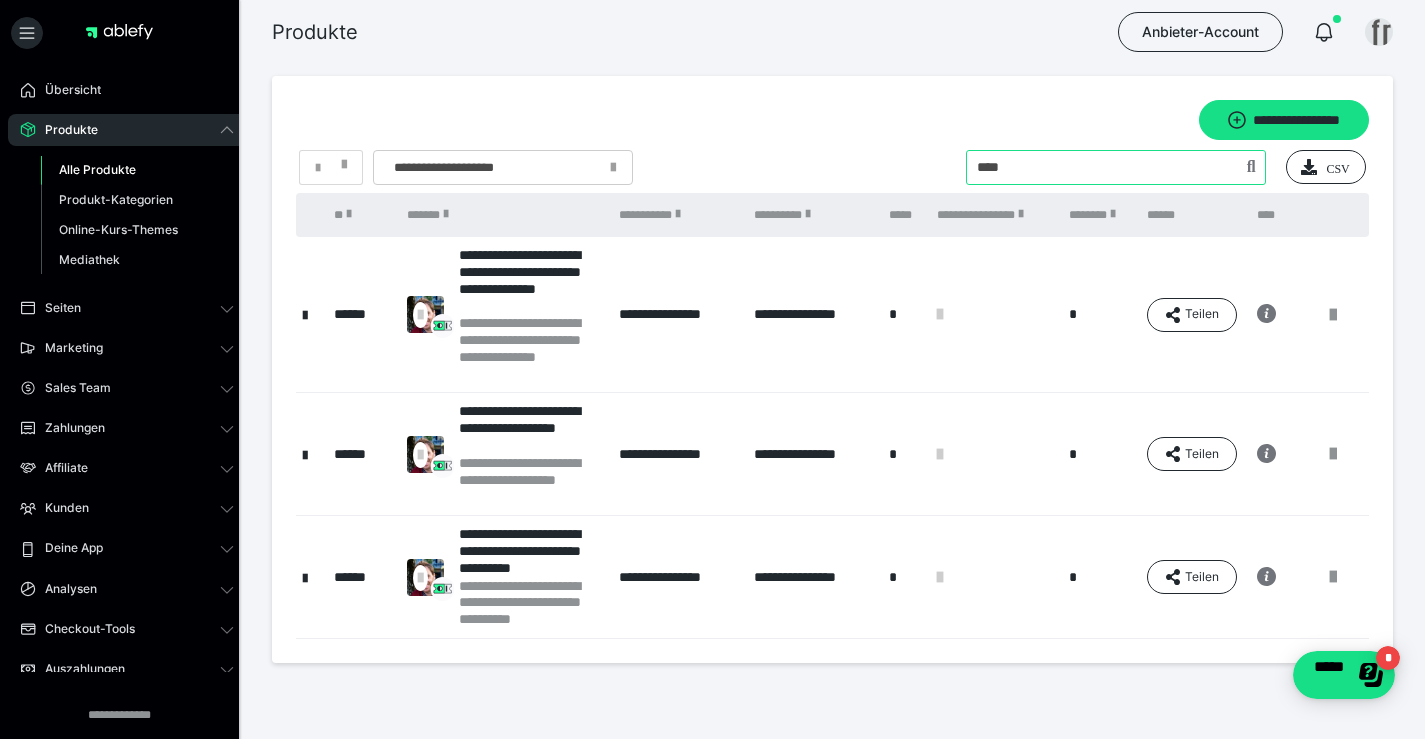 type on "****" 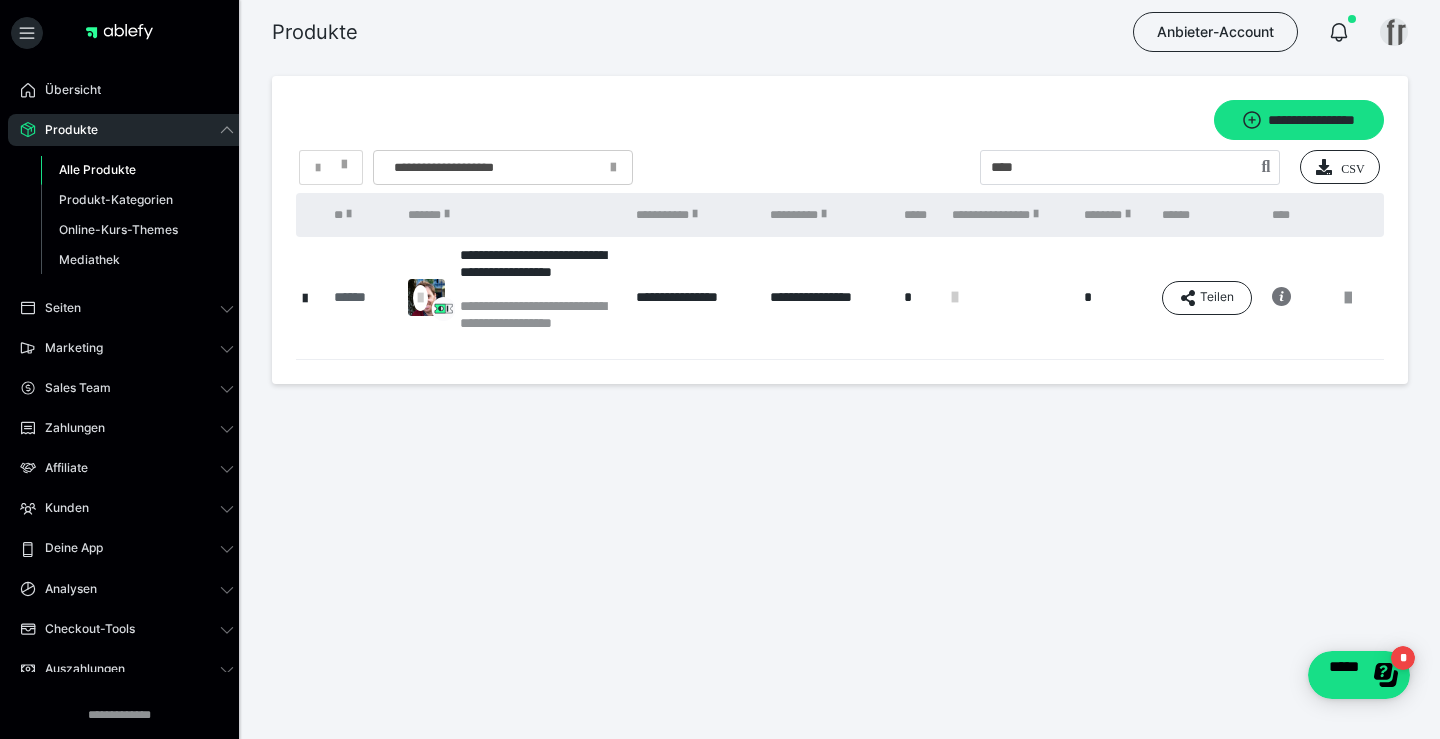 click on "******" at bounding box center (361, 297) 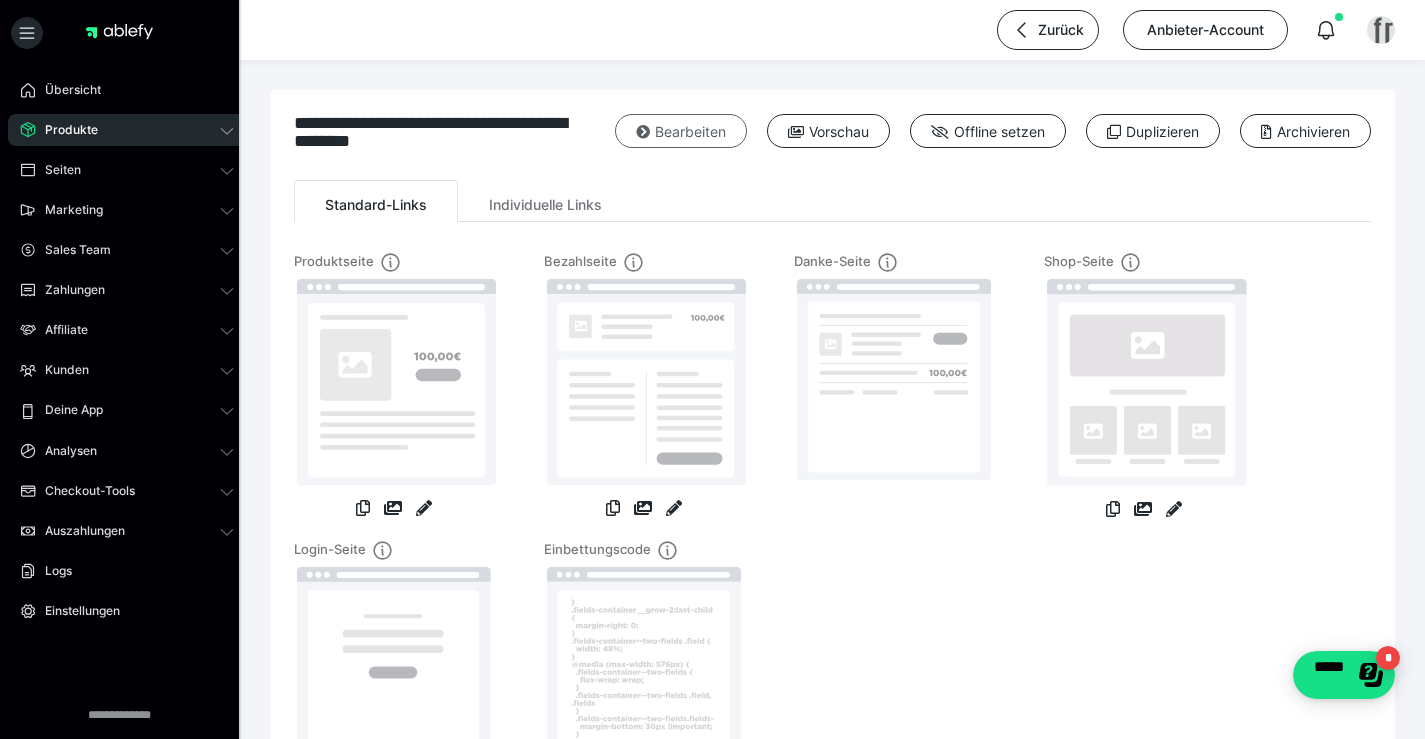 click on "Bearbeiten" at bounding box center (681, 131) 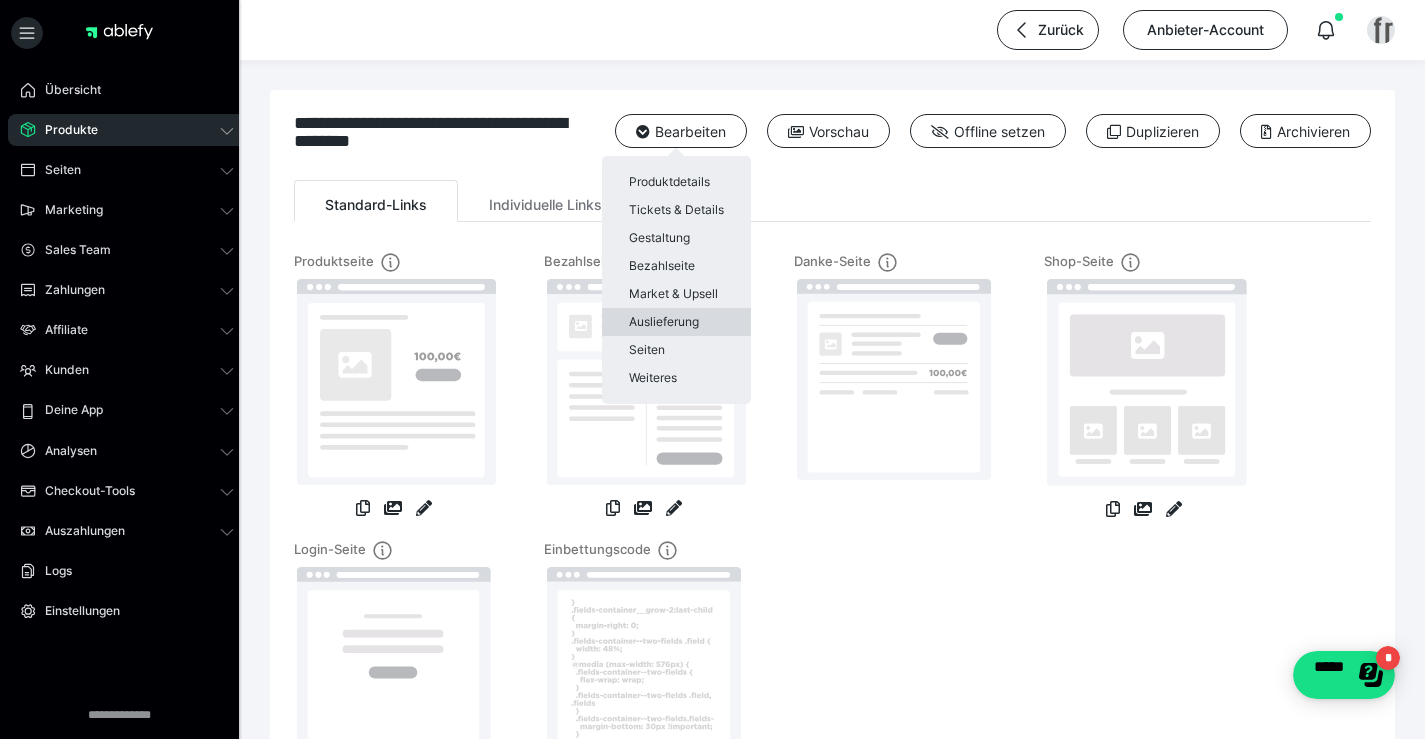 click on "Auslieferung" at bounding box center (676, 322) 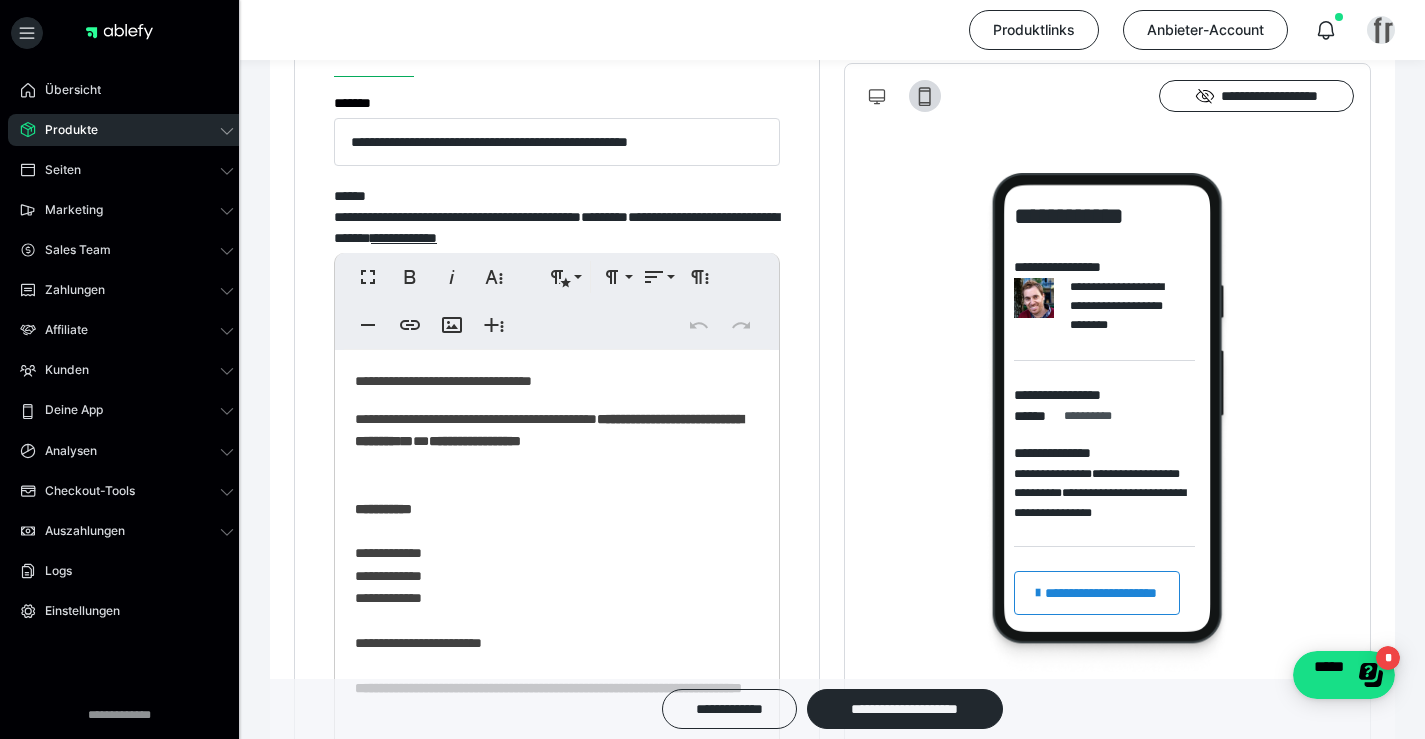 scroll, scrollTop: 1200, scrollLeft: 0, axis: vertical 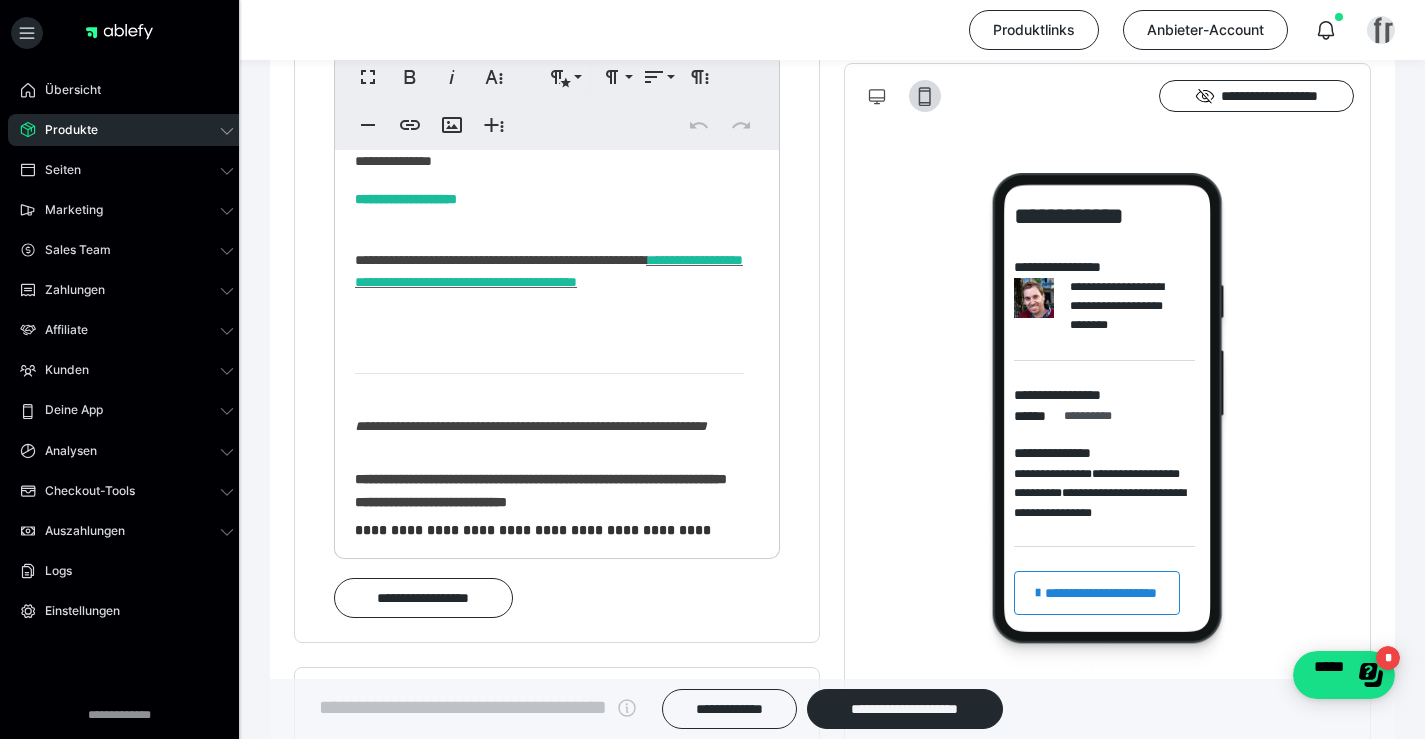click on "**********" at bounding box center [549, 271] 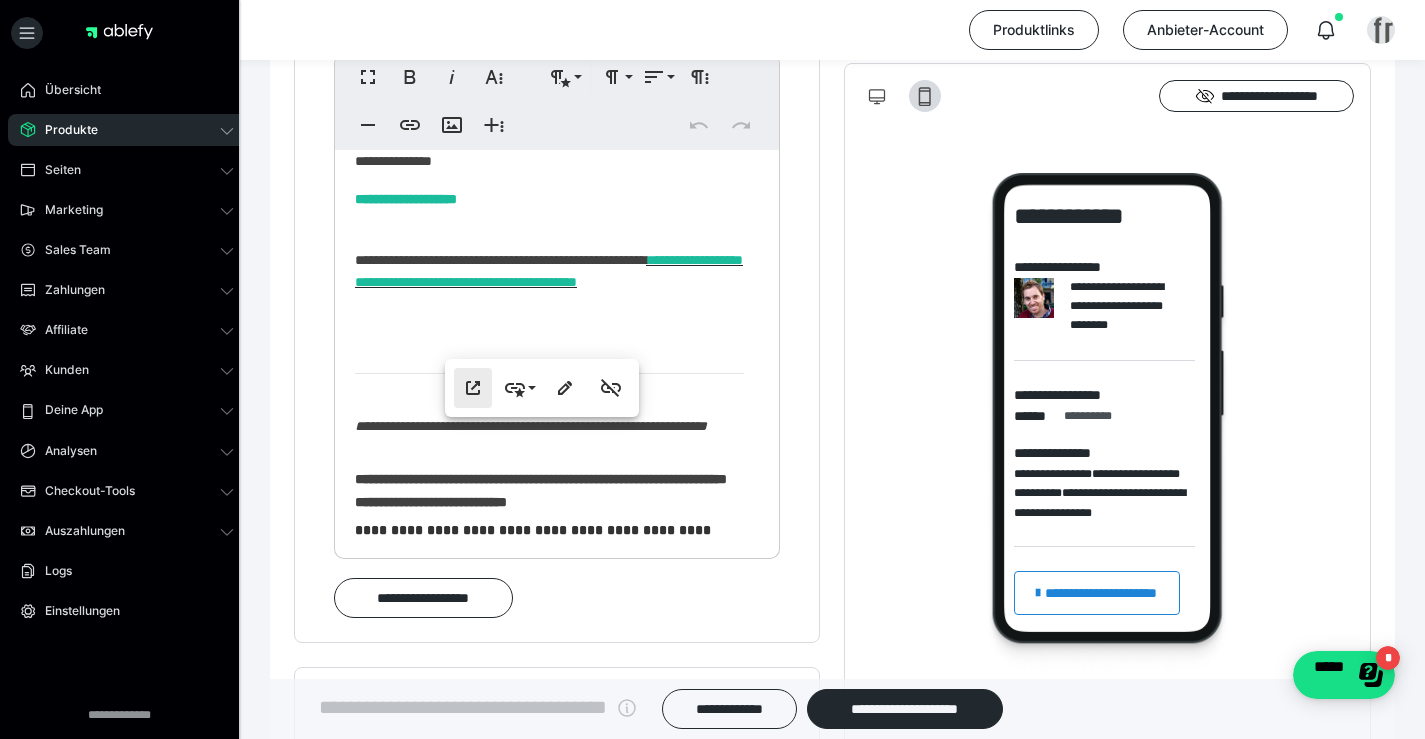 click 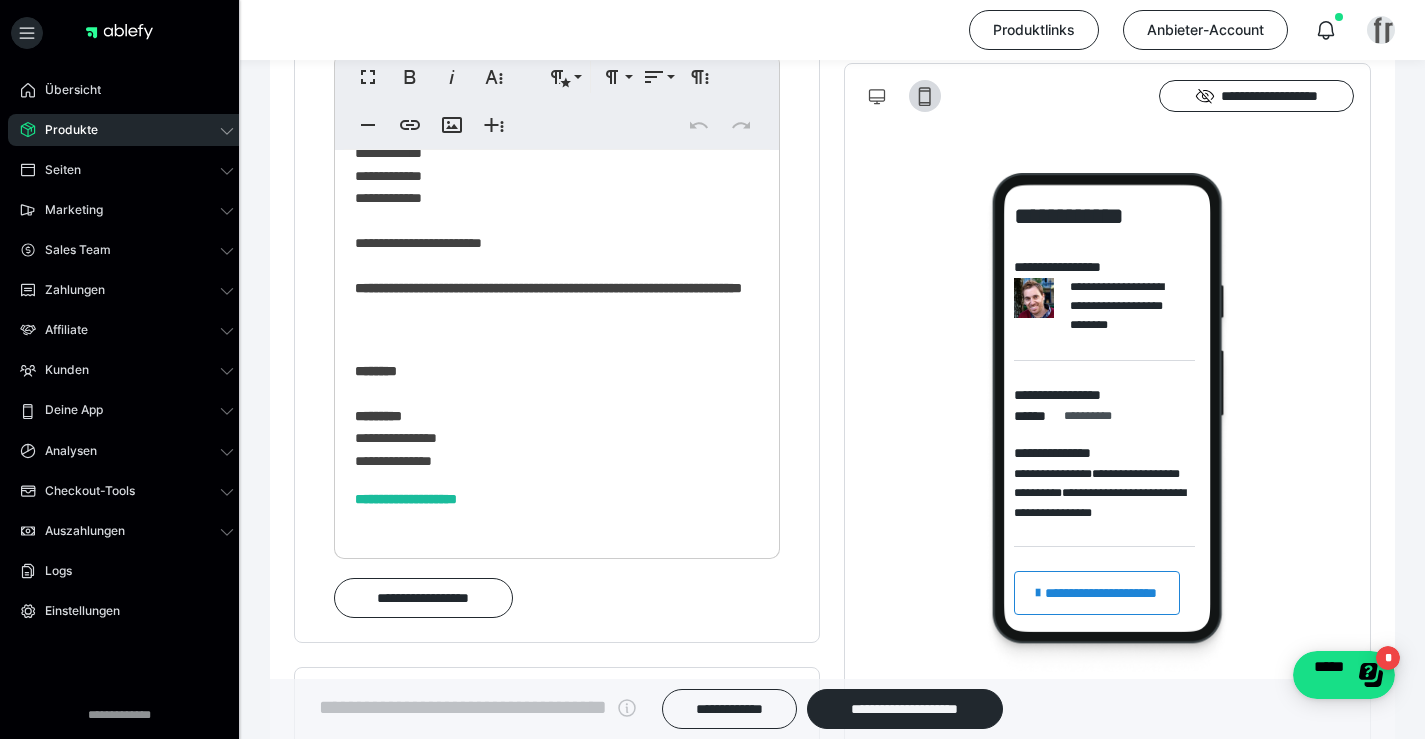 scroll, scrollTop: 0, scrollLeft: 0, axis: both 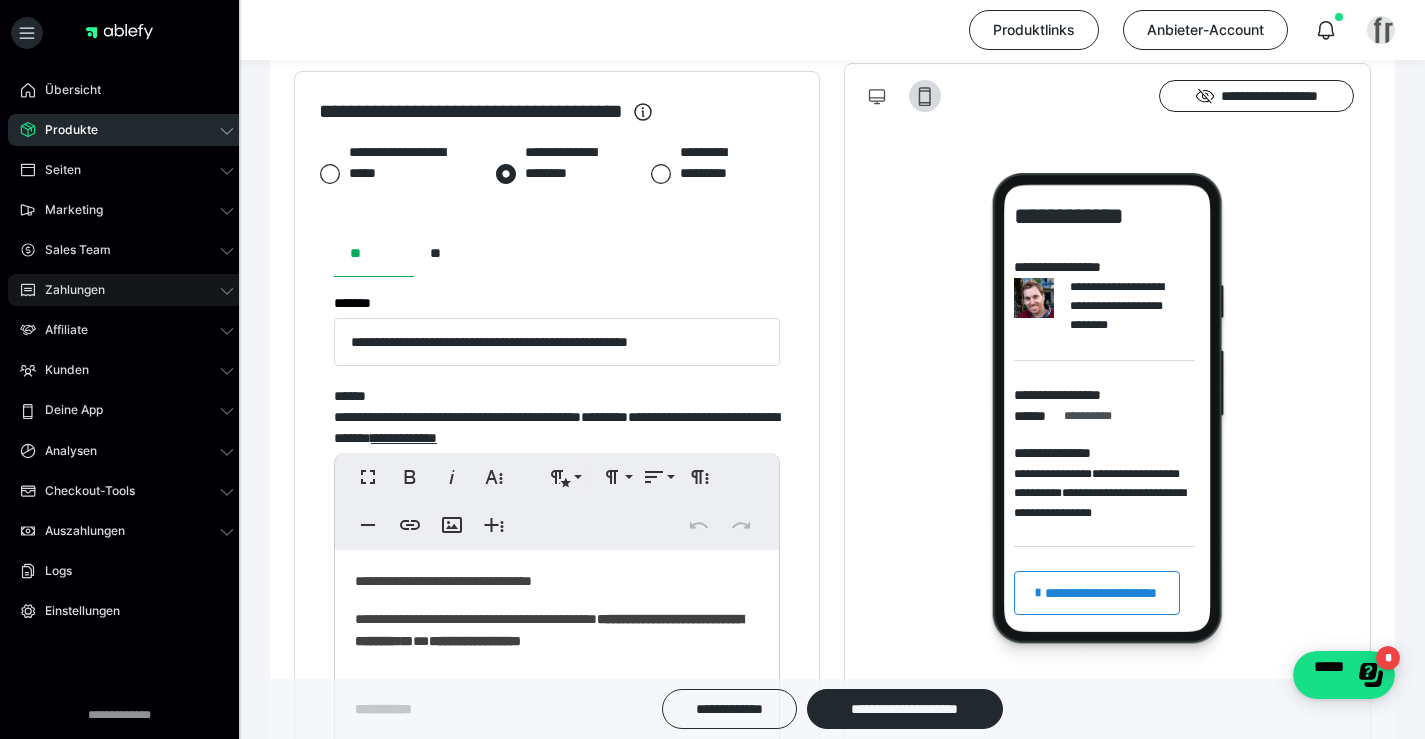 click on "Zahlungen" at bounding box center (127, 290) 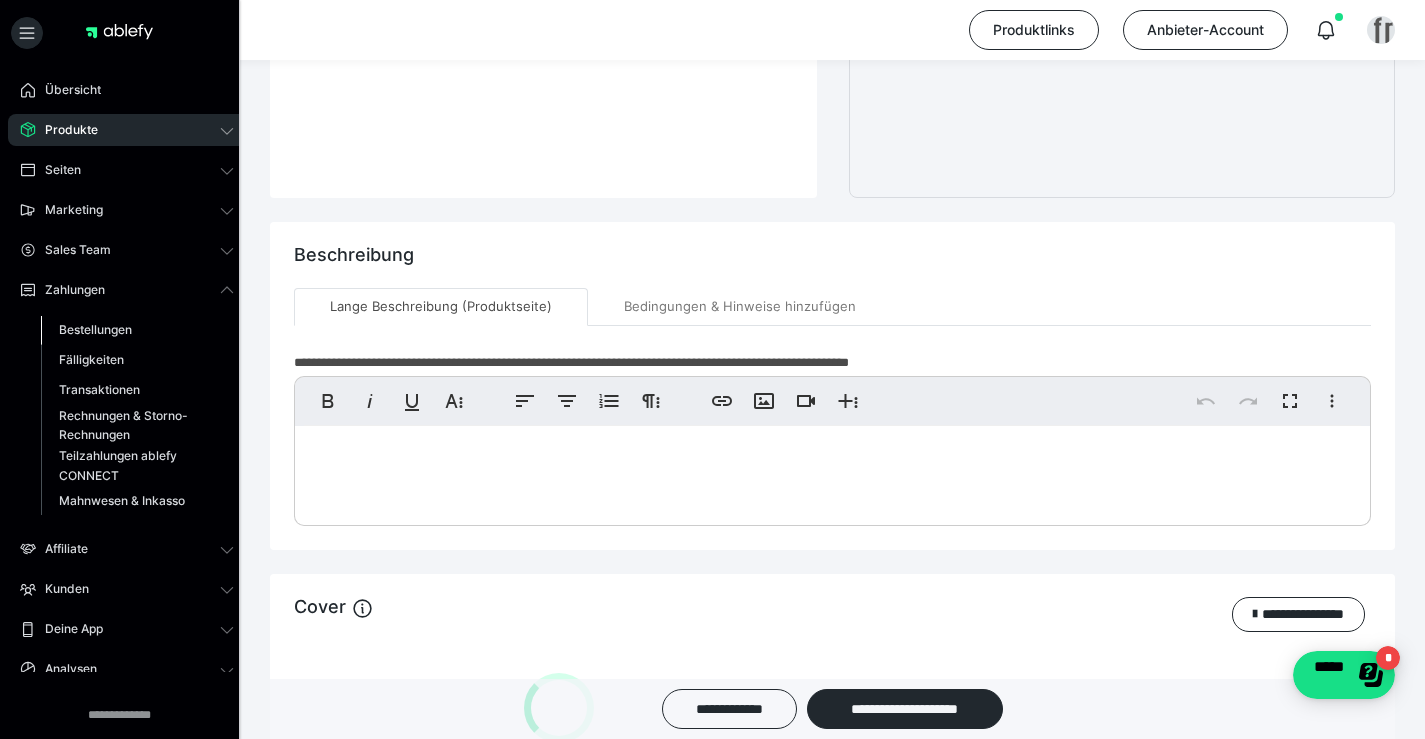 click on "Bestellungen" at bounding box center [95, 329] 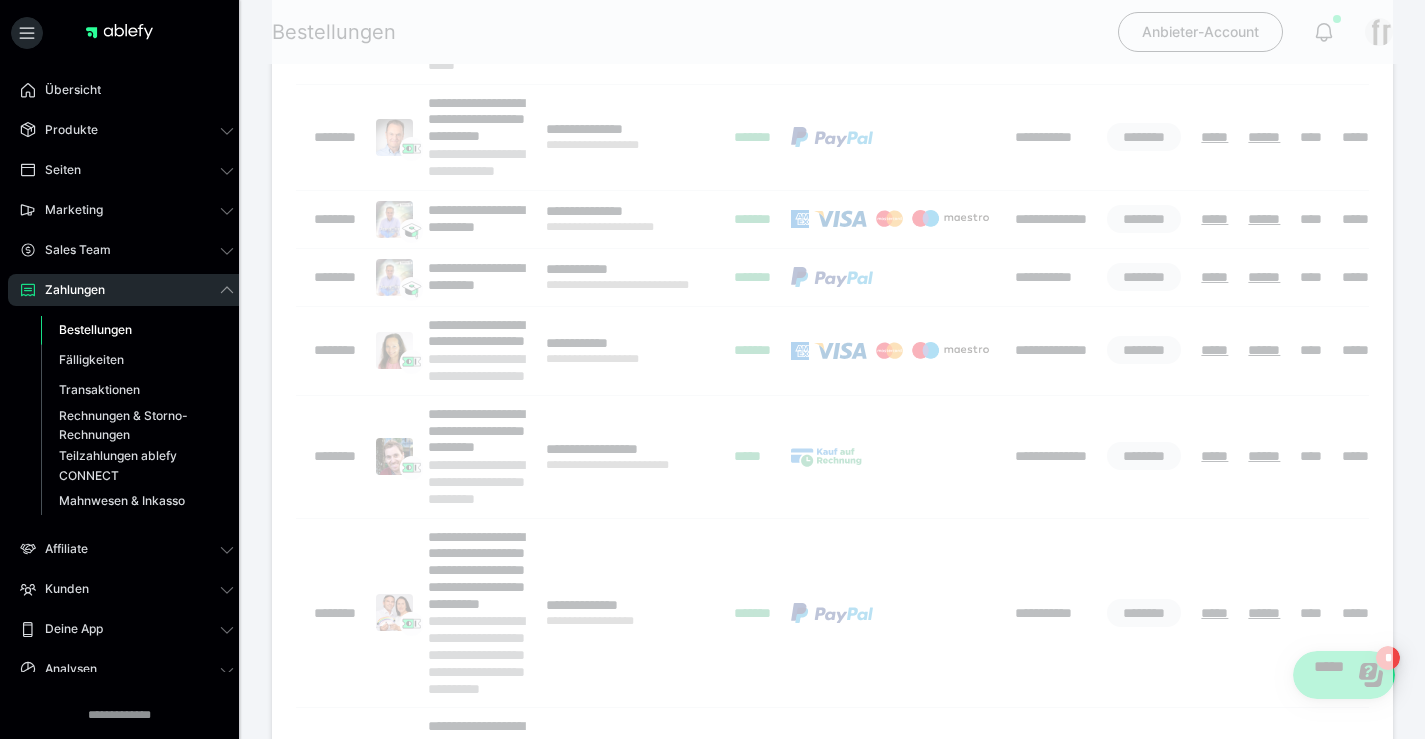 scroll, scrollTop: 0, scrollLeft: 0, axis: both 